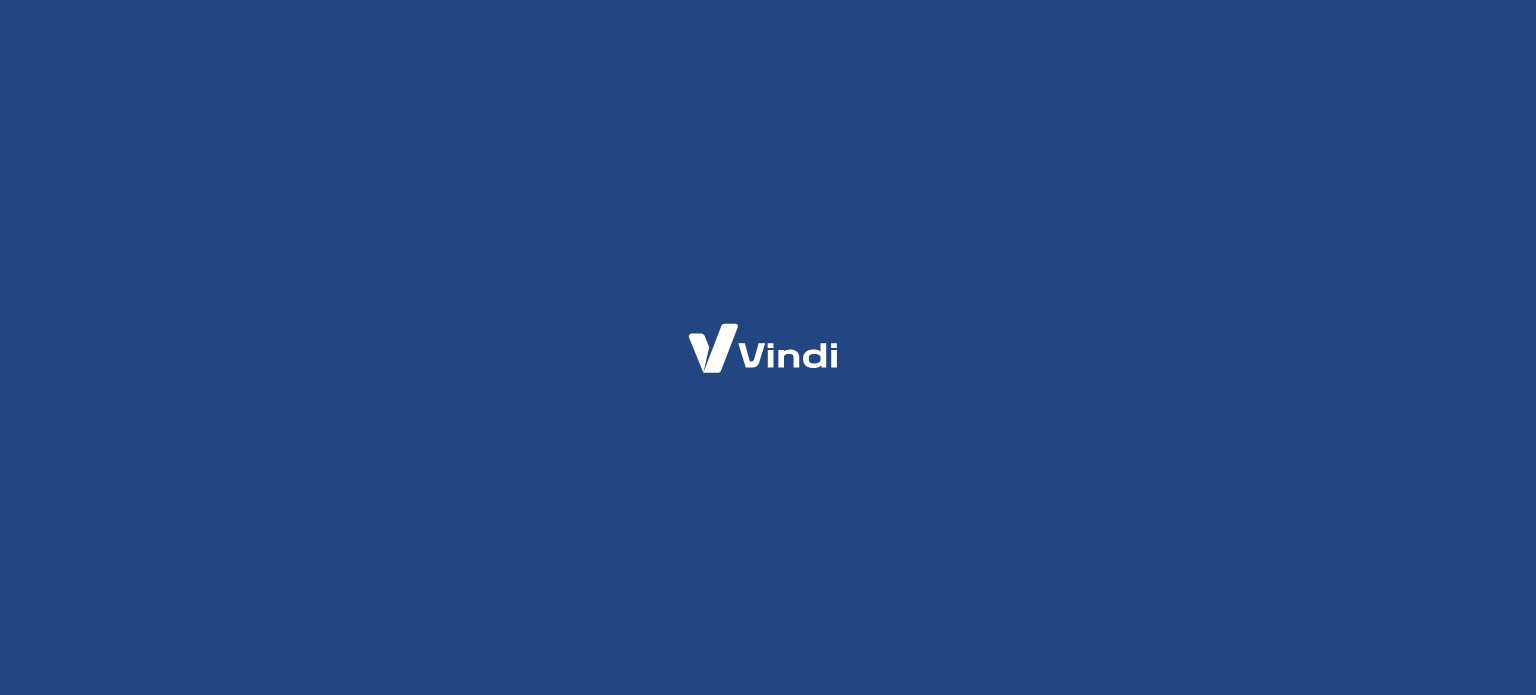 scroll, scrollTop: 0, scrollLeft: 0, axis: both 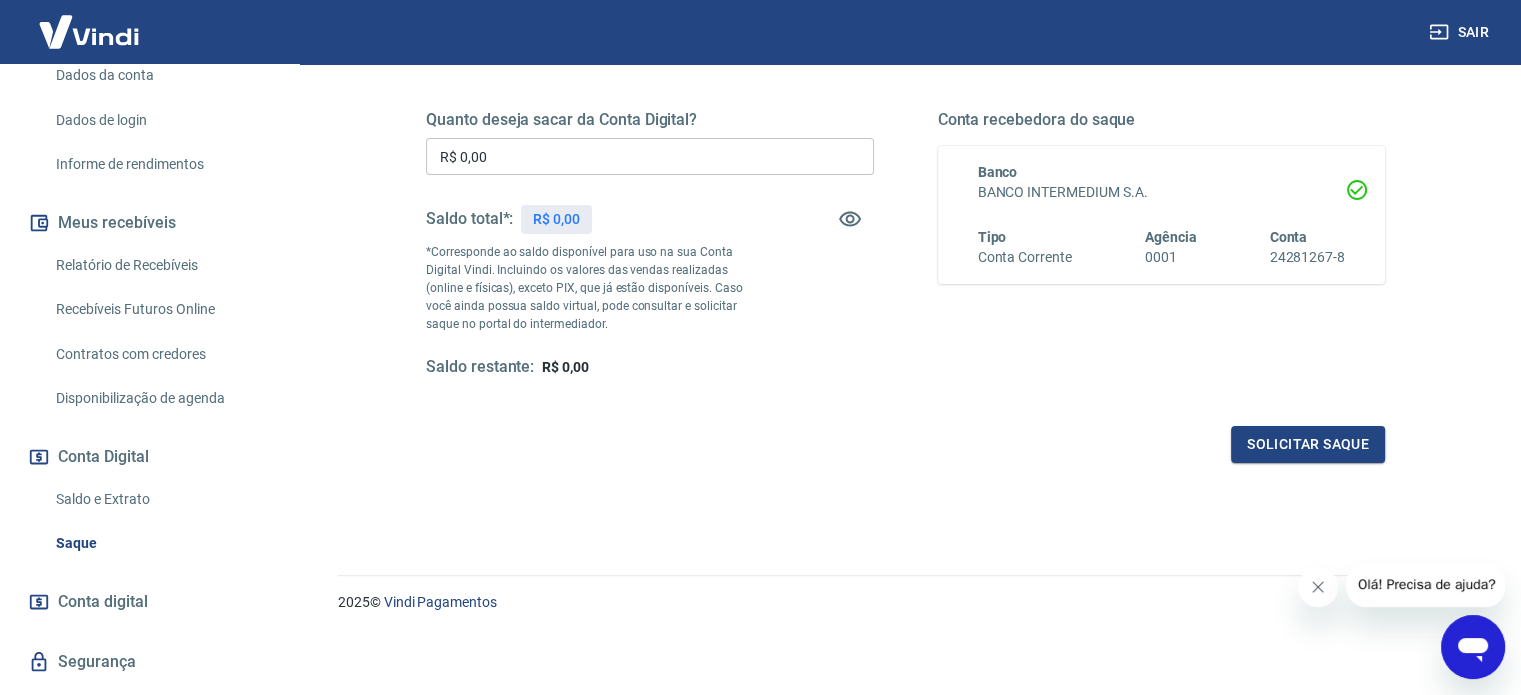 click on "Relatório de Recebíveis" at bounding box center (161, 265) 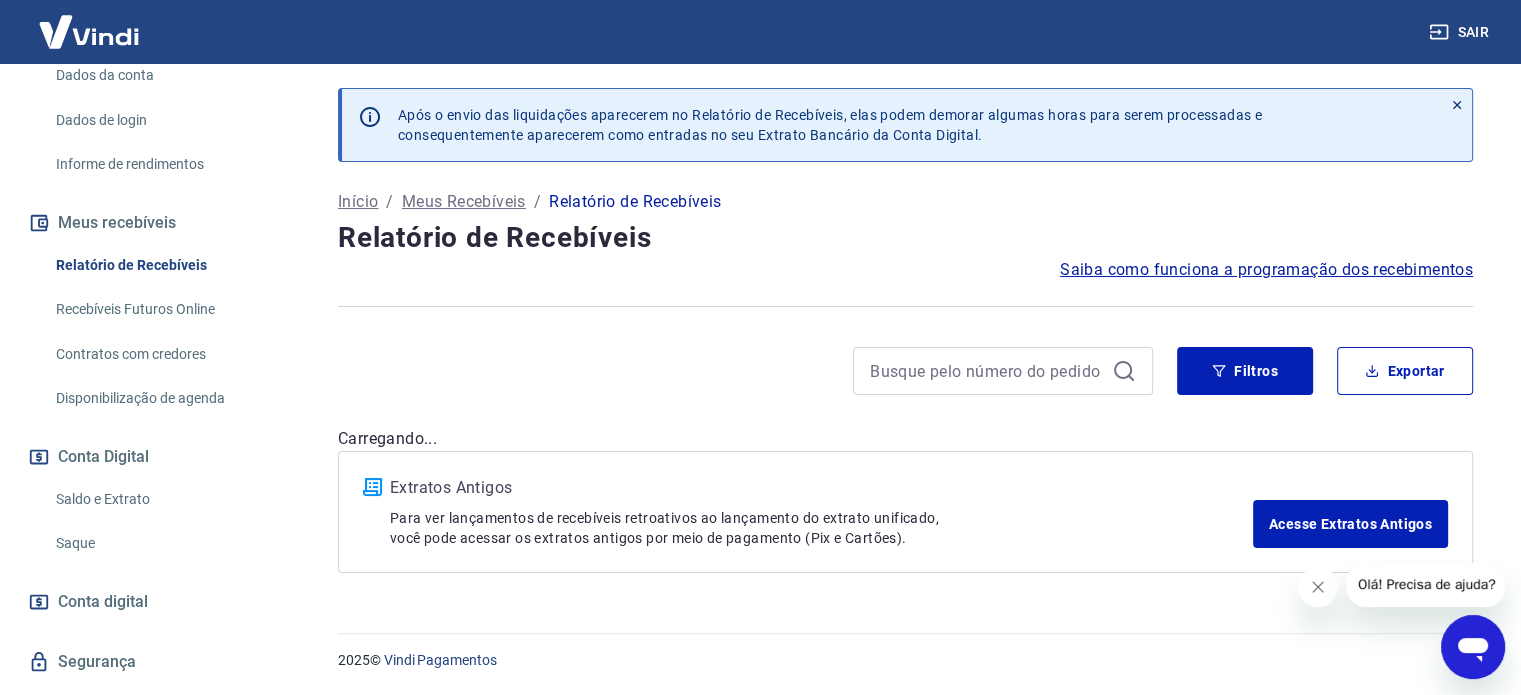 scroll, scrollTop: 0, scrollLeft: 0, axis: both 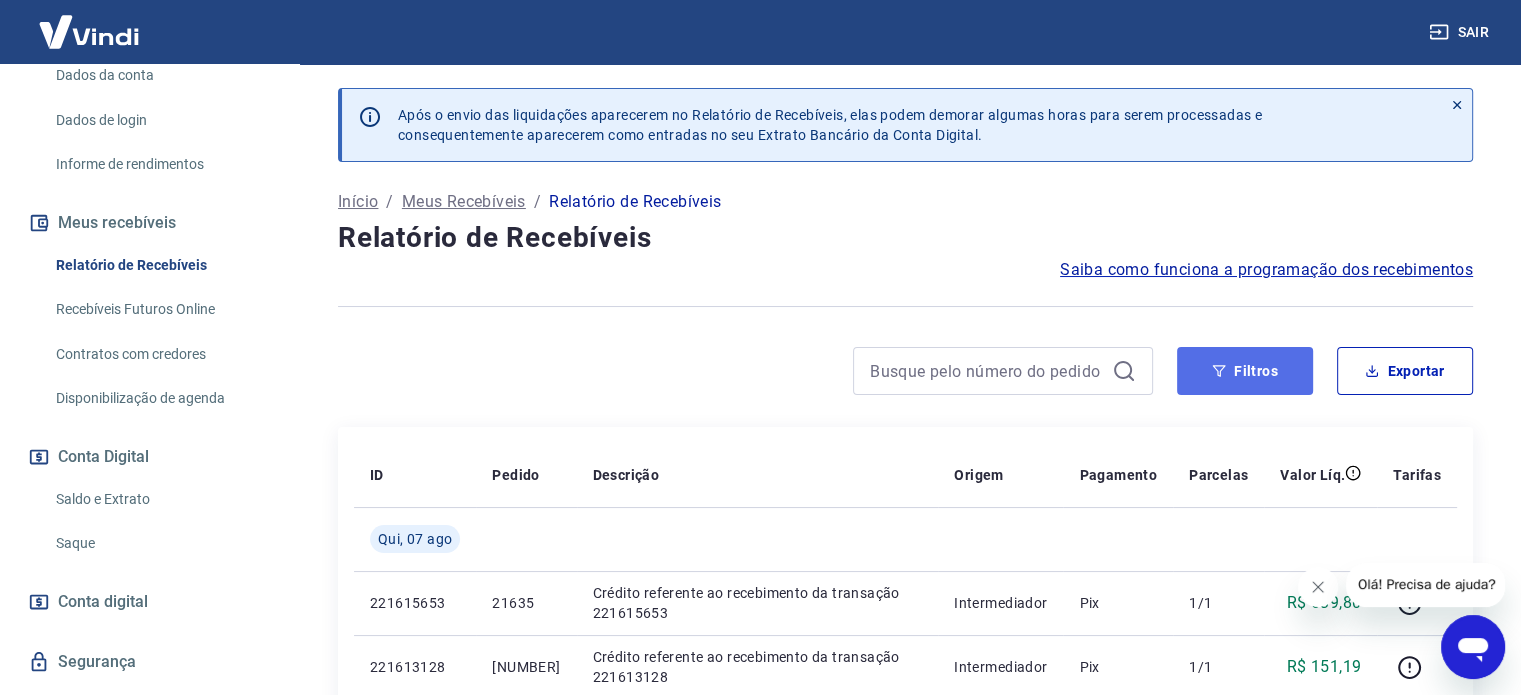 click on "Filtros" at bounding box center (1245, 371) 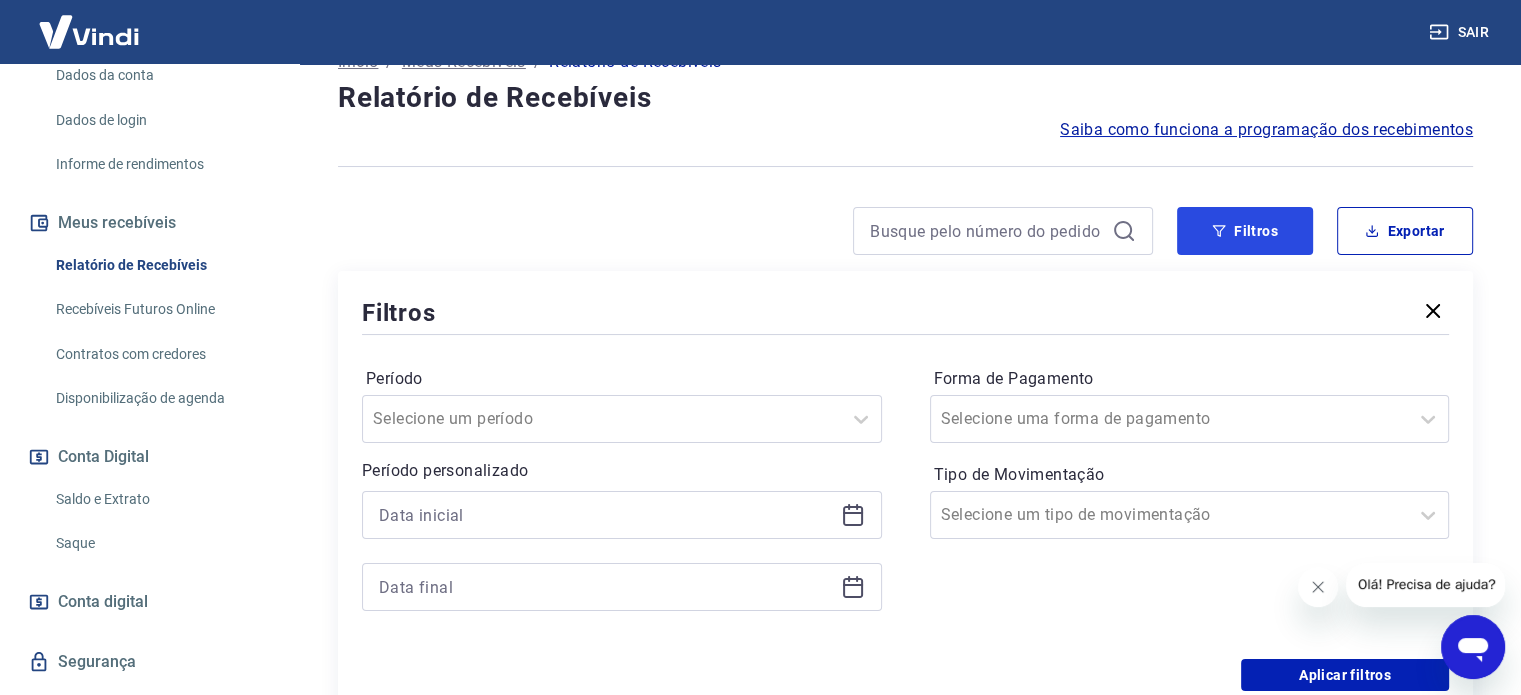 scroll, scrollTop: 300, scrollLeft: 0, axis: vertical 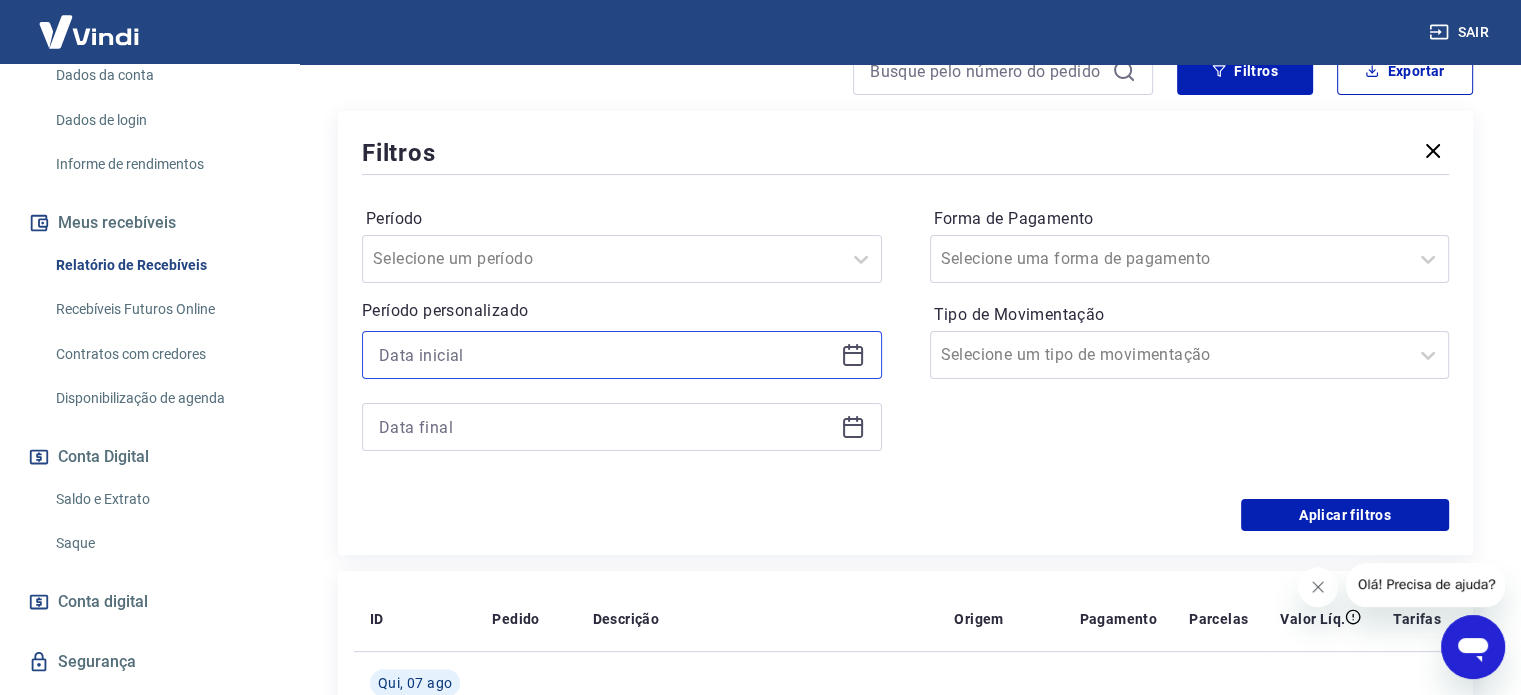 click at bounding box center [606, 355] 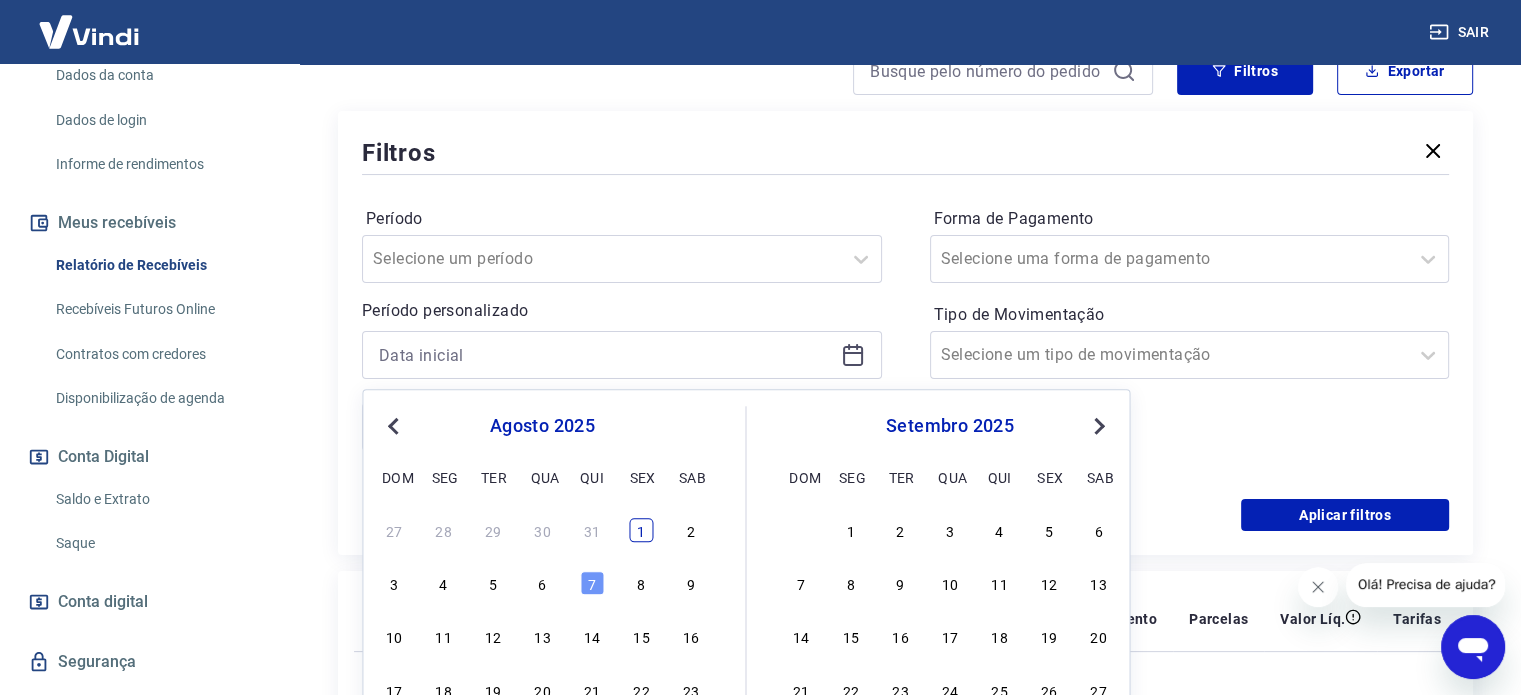 click on "1" at bounding box center [641, 530] 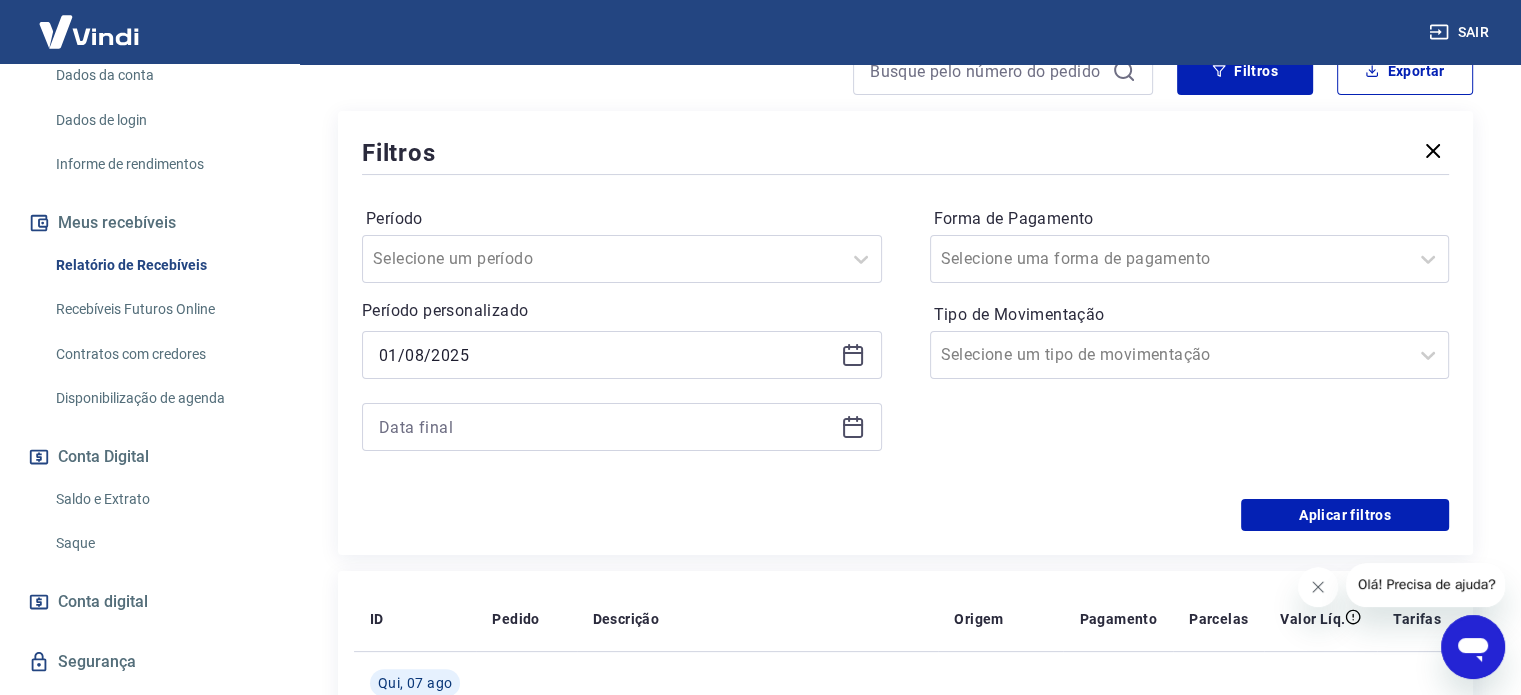 type on "01/08/2025" 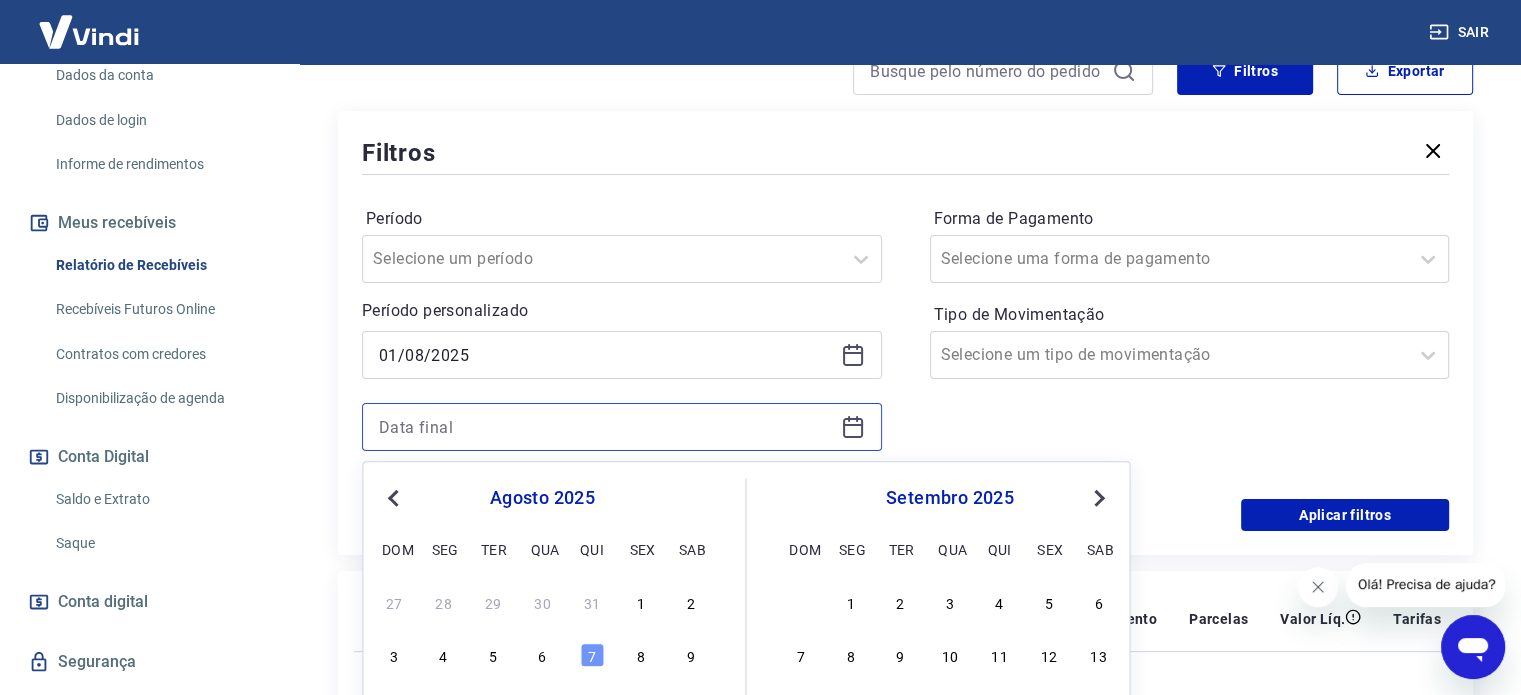 click at bounding box center (606, 427) 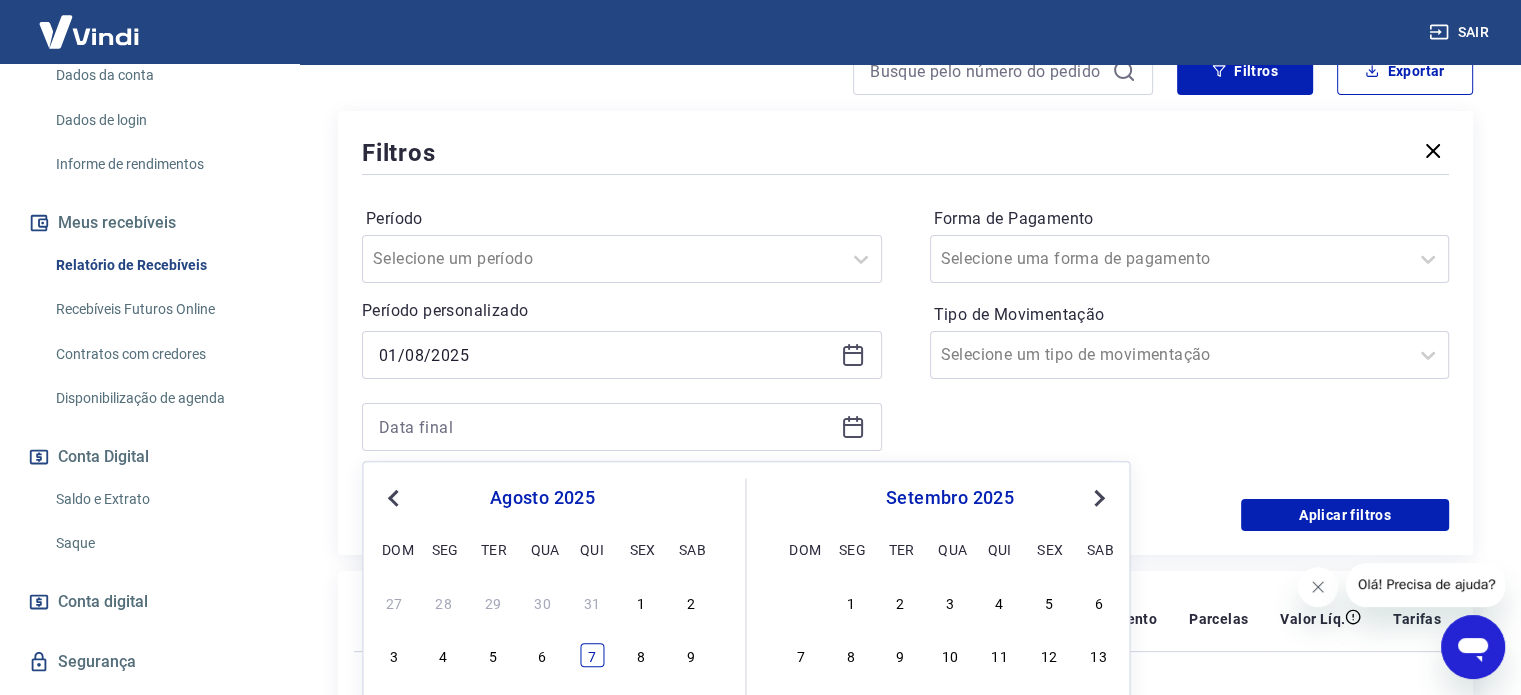 click on "7" at bounding box center (592, 655) 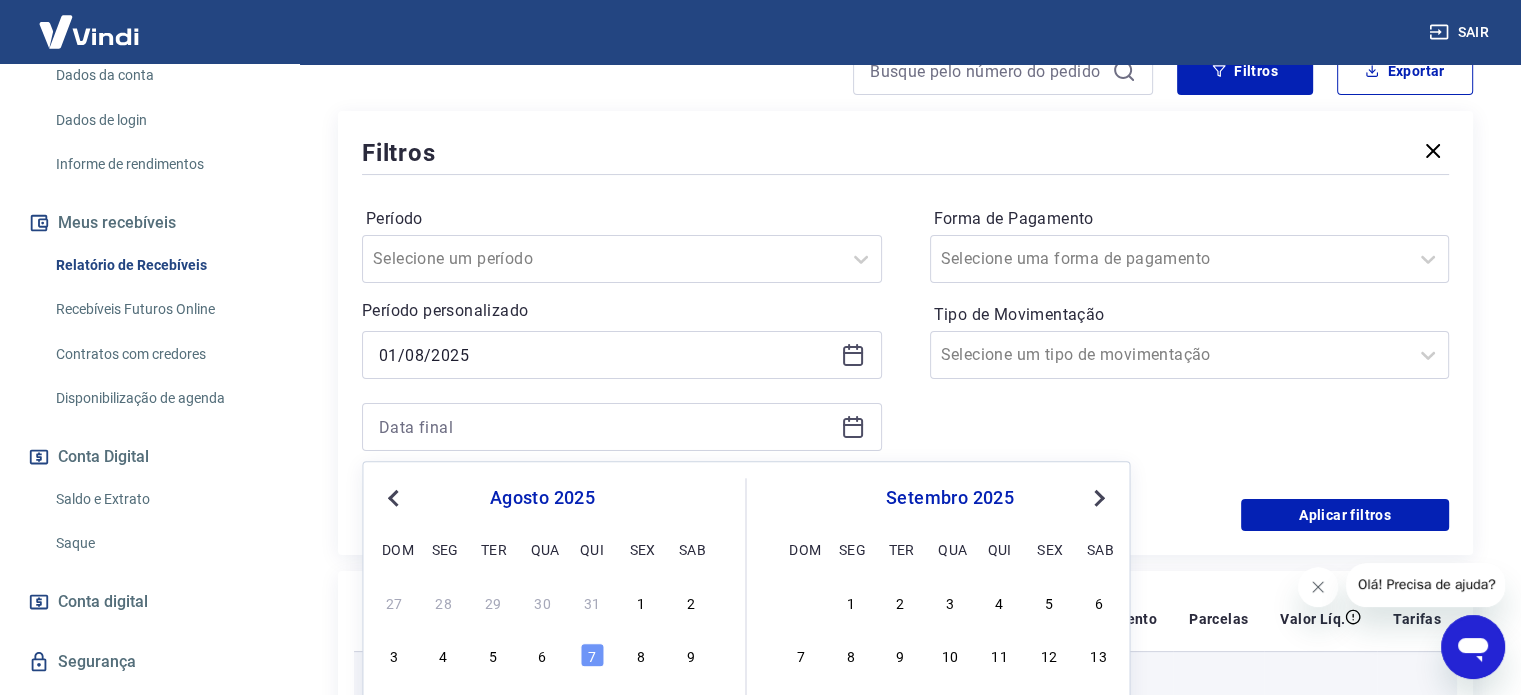 type on "07/08/2025" 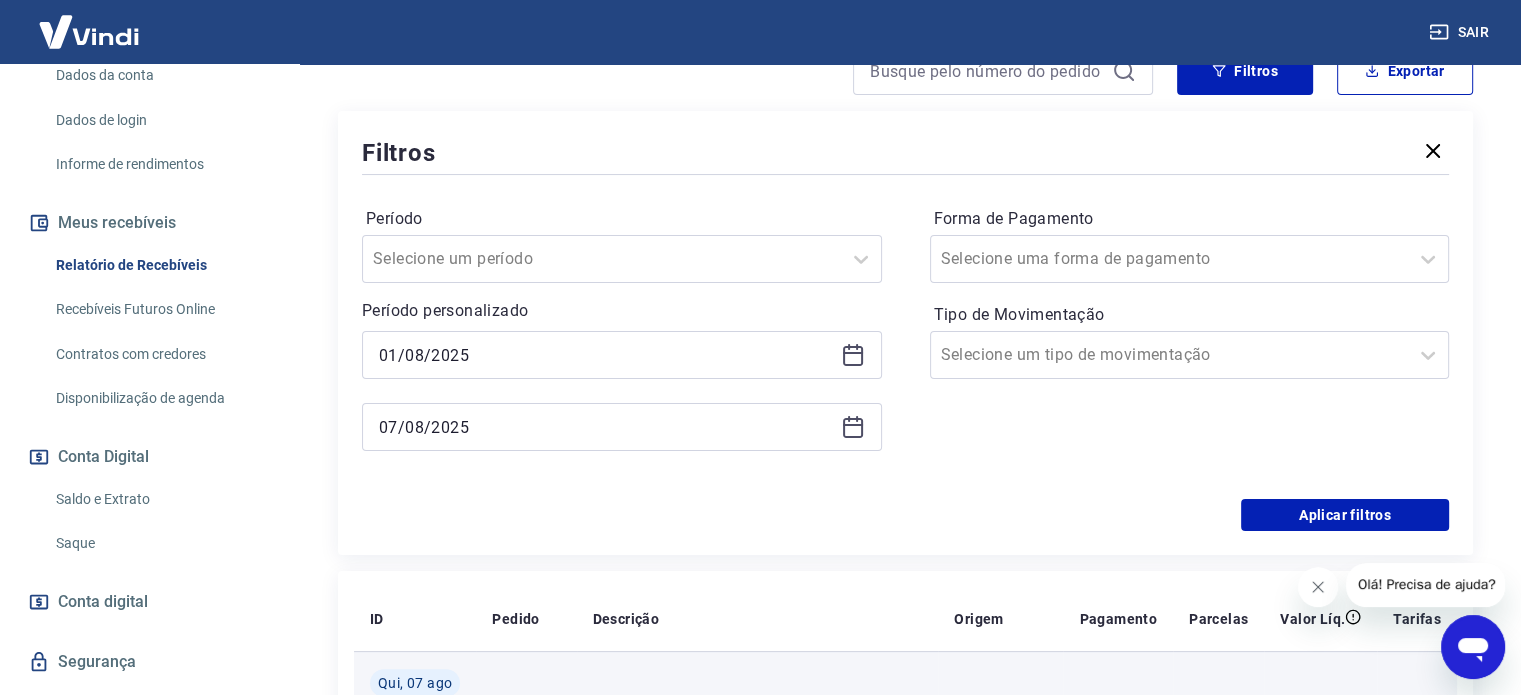 click at bounding box center (758, 683) 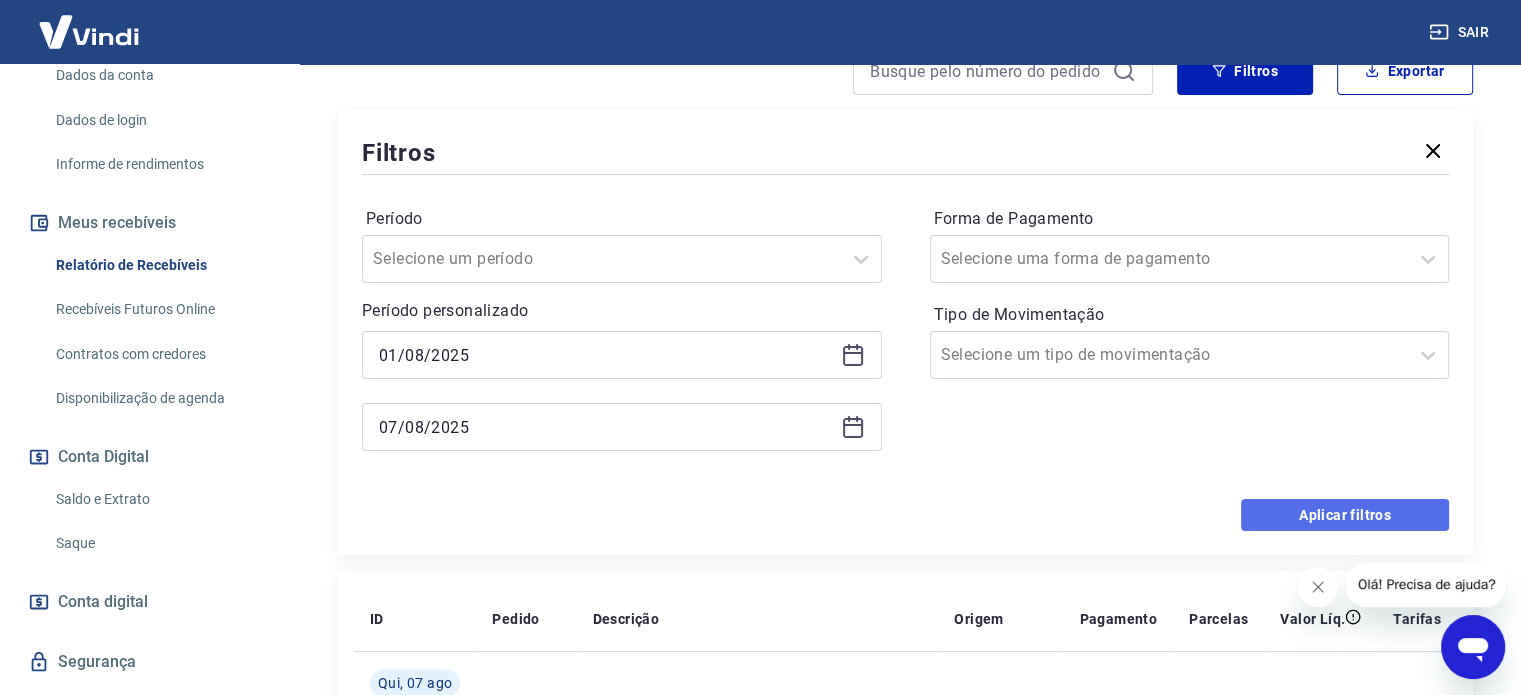 click on "Aplicar filtros" at bounding box center [1345, 515] 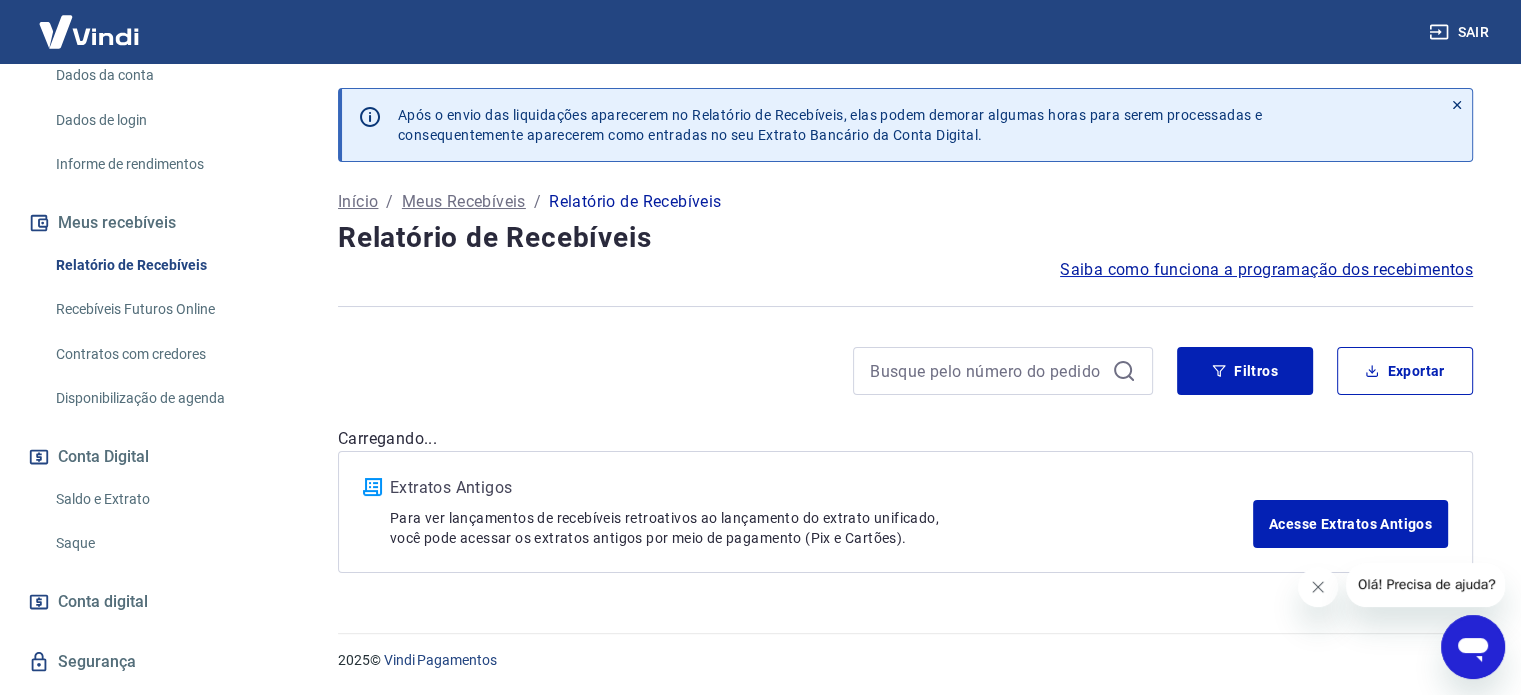 scroll, scrollTop: 0, scrollLeft: 0, axis: both 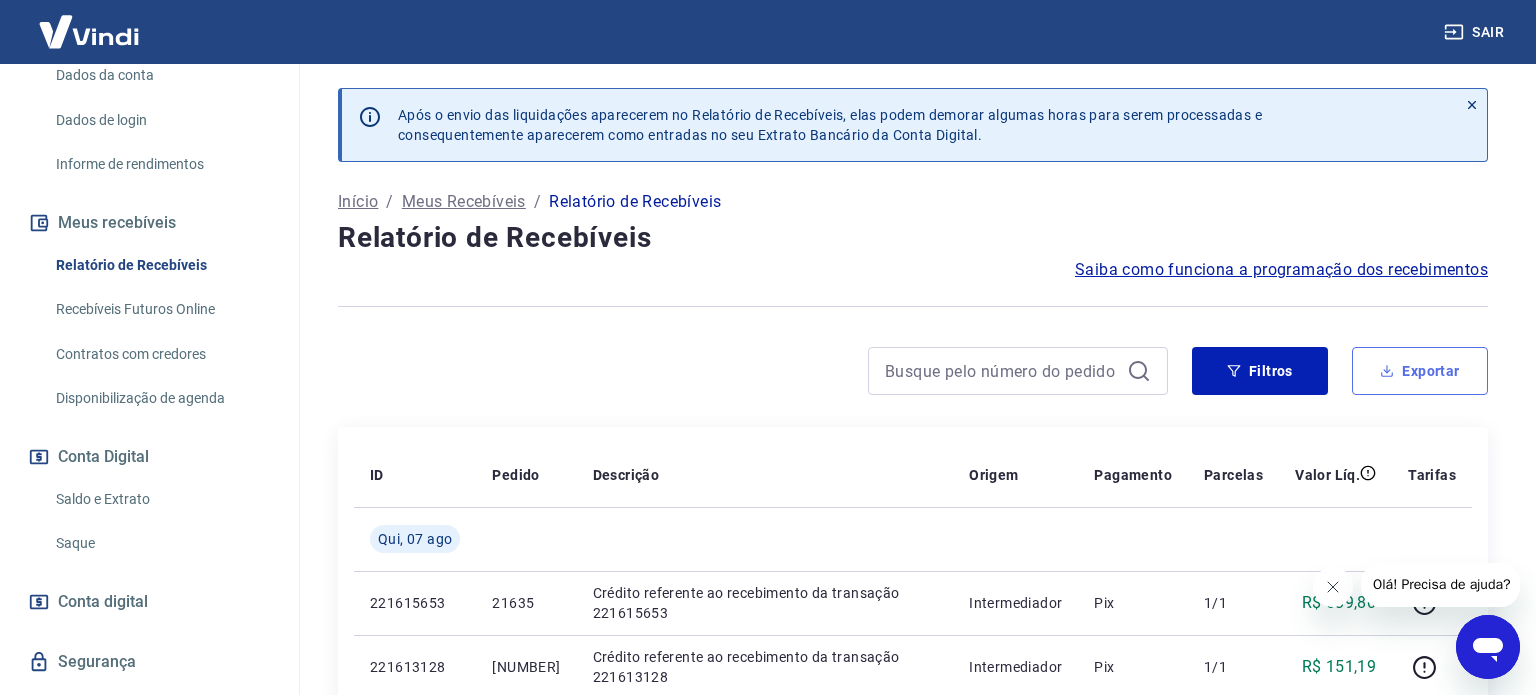 click on "Exportar" at bounding box center [1420, 371] 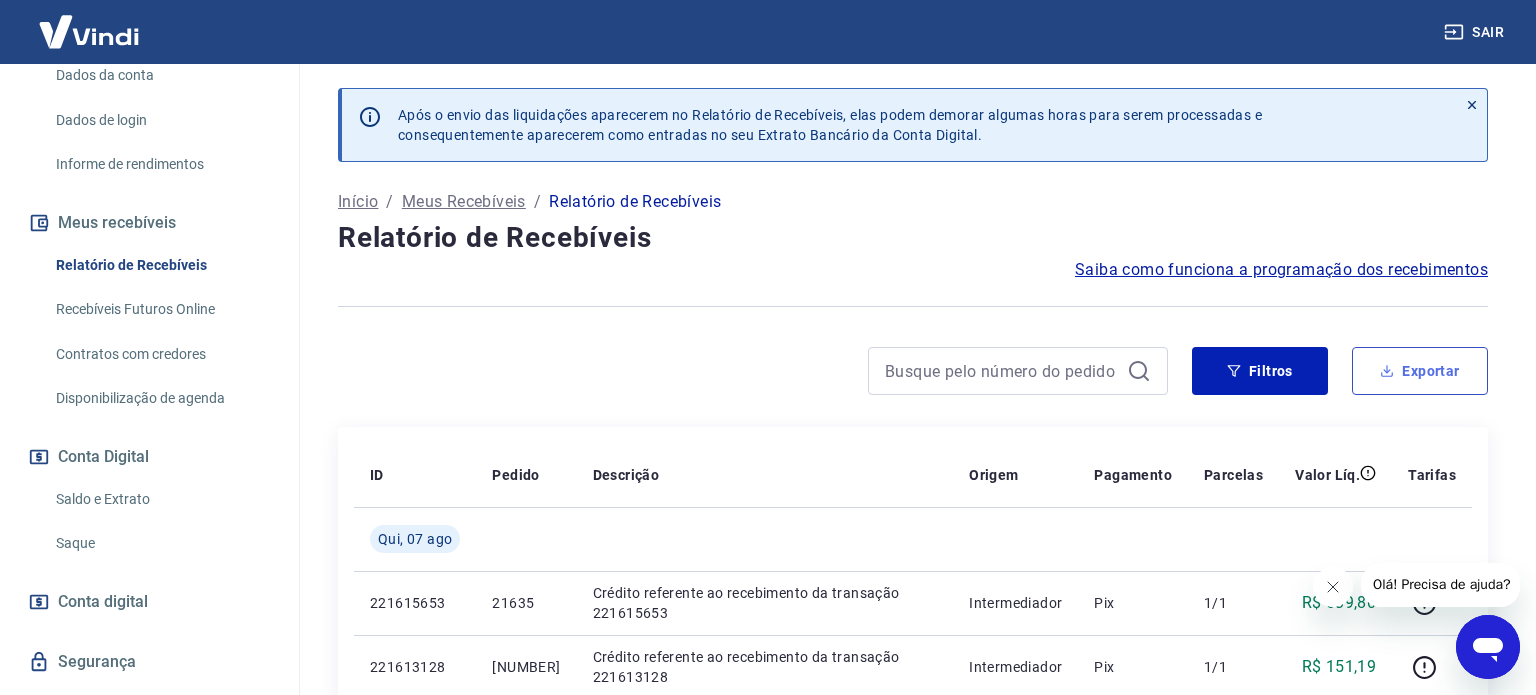 type on "01/08/2025" 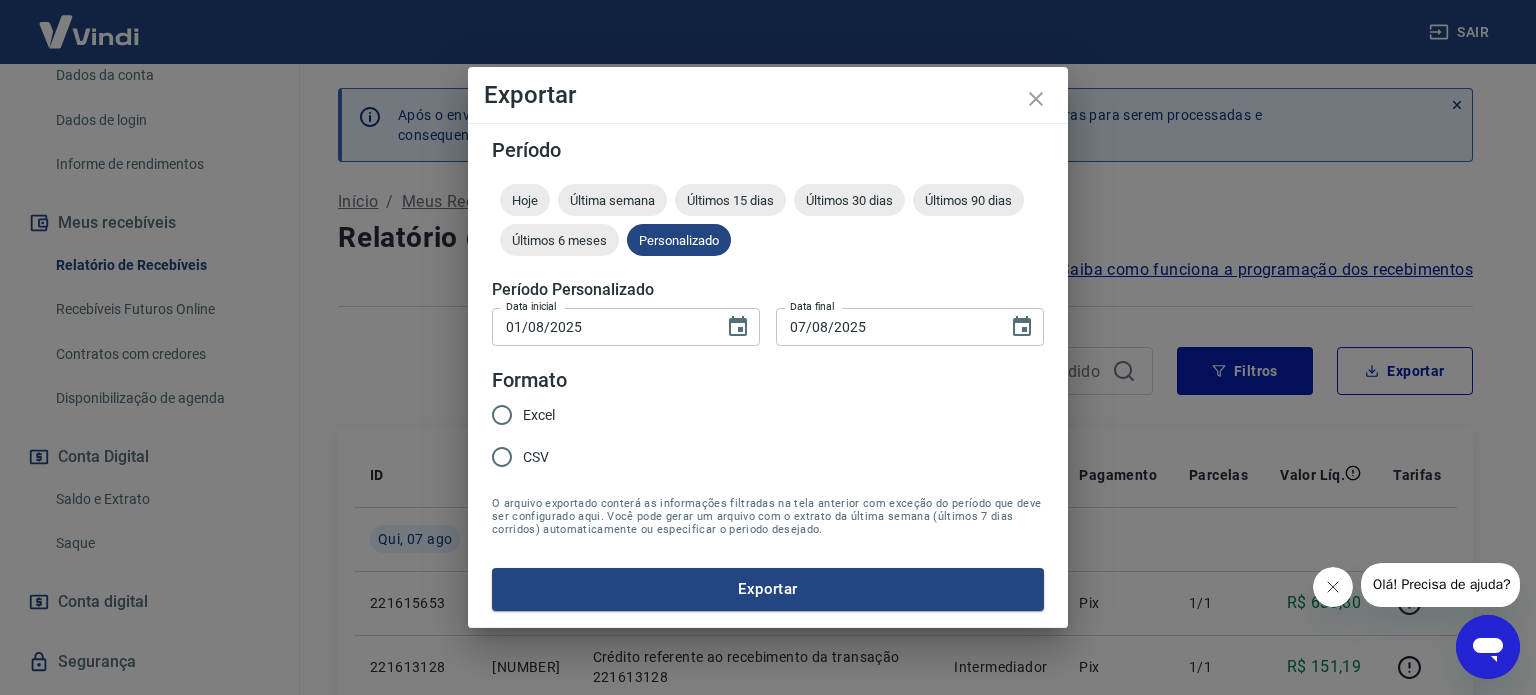 click on "Excel CSV" at bounding box center [531, 437] 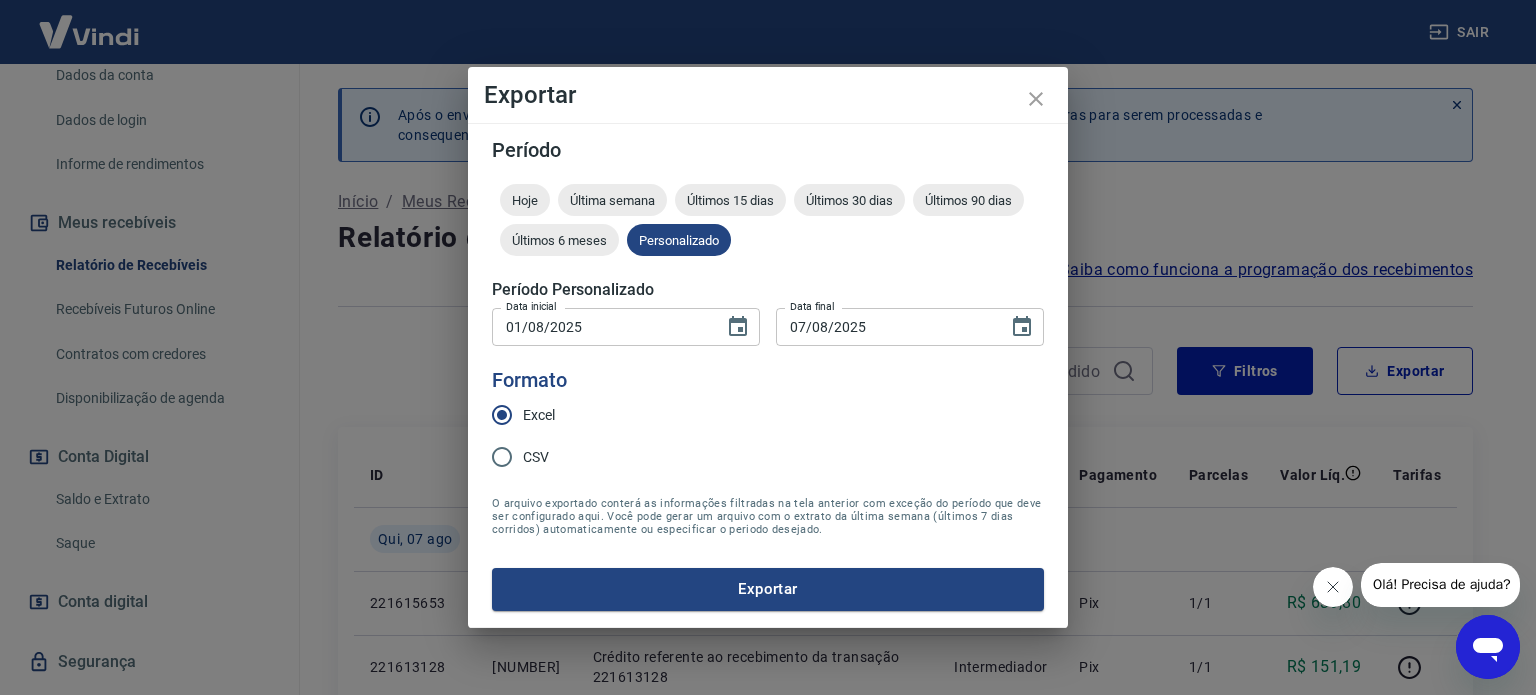 click on "Exportar" at bounding box center [768, 589] 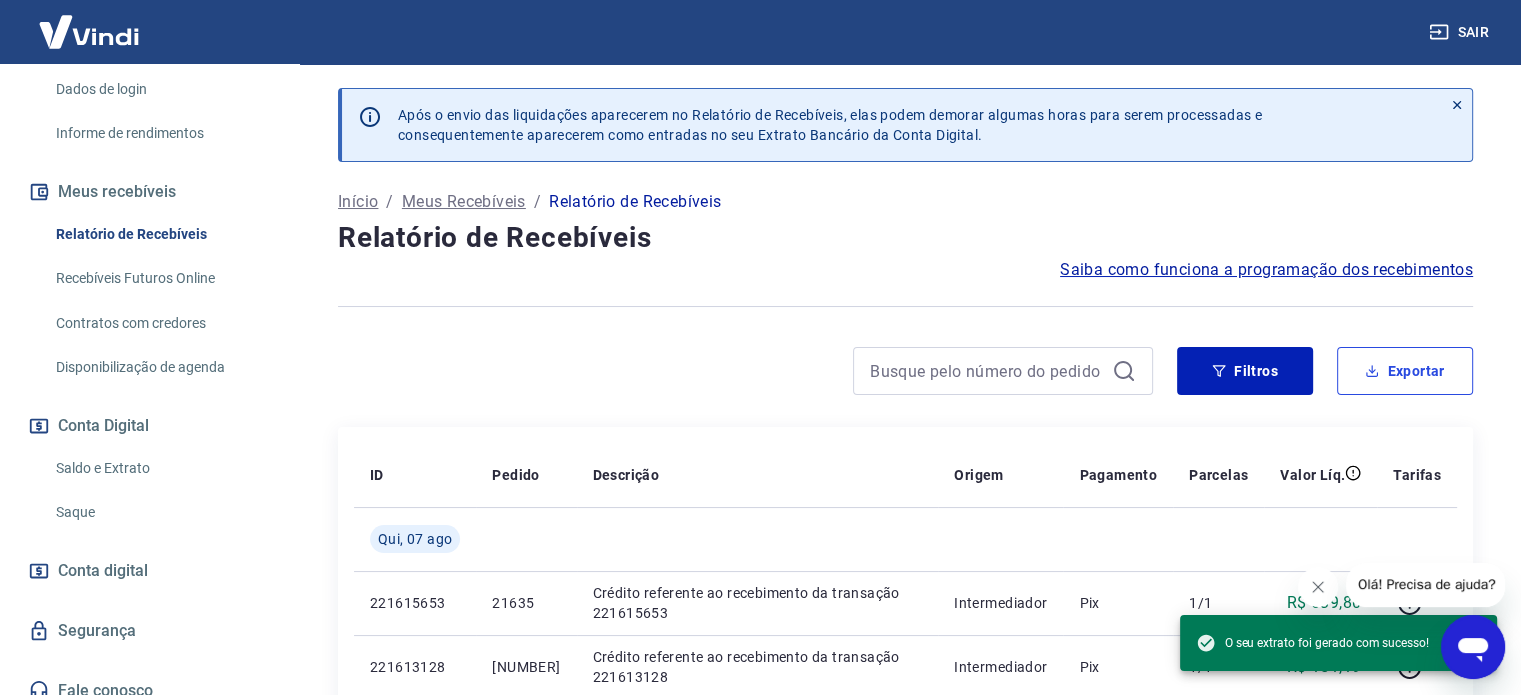 scroll, scrollTop: 348, scrollLeft: 0, axis: vertical 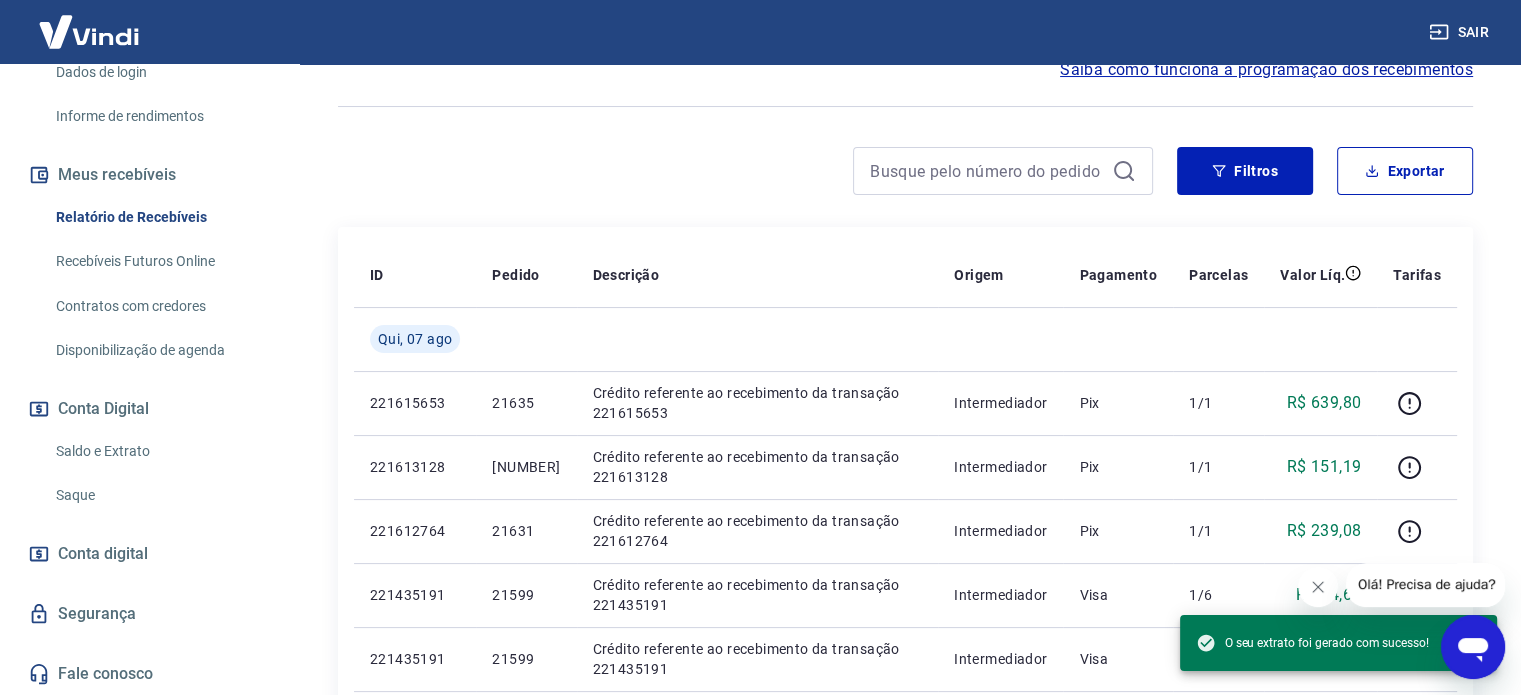 click on "Saldo e Extrato" at bounding box center (161, 451) 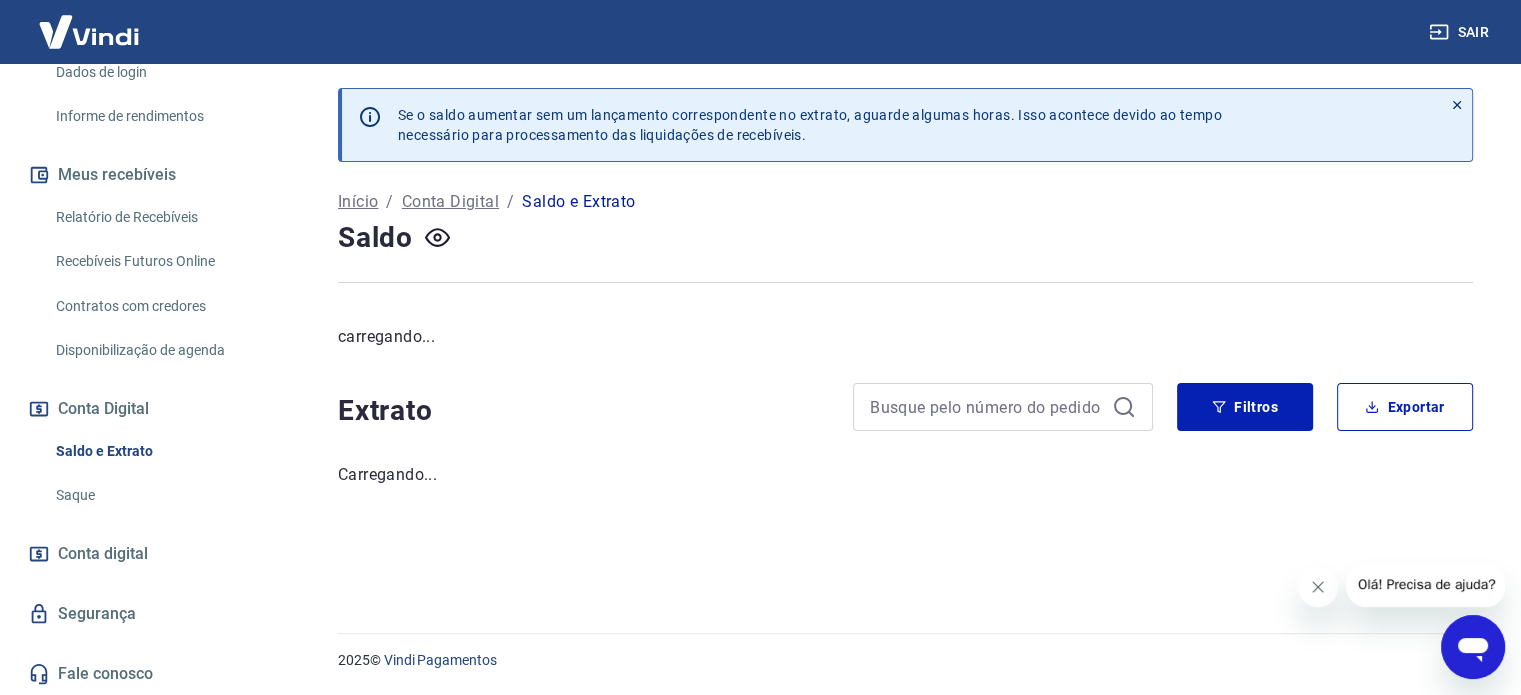 scroll, scrollTop: 0, scrollLeft: 0, axis: both 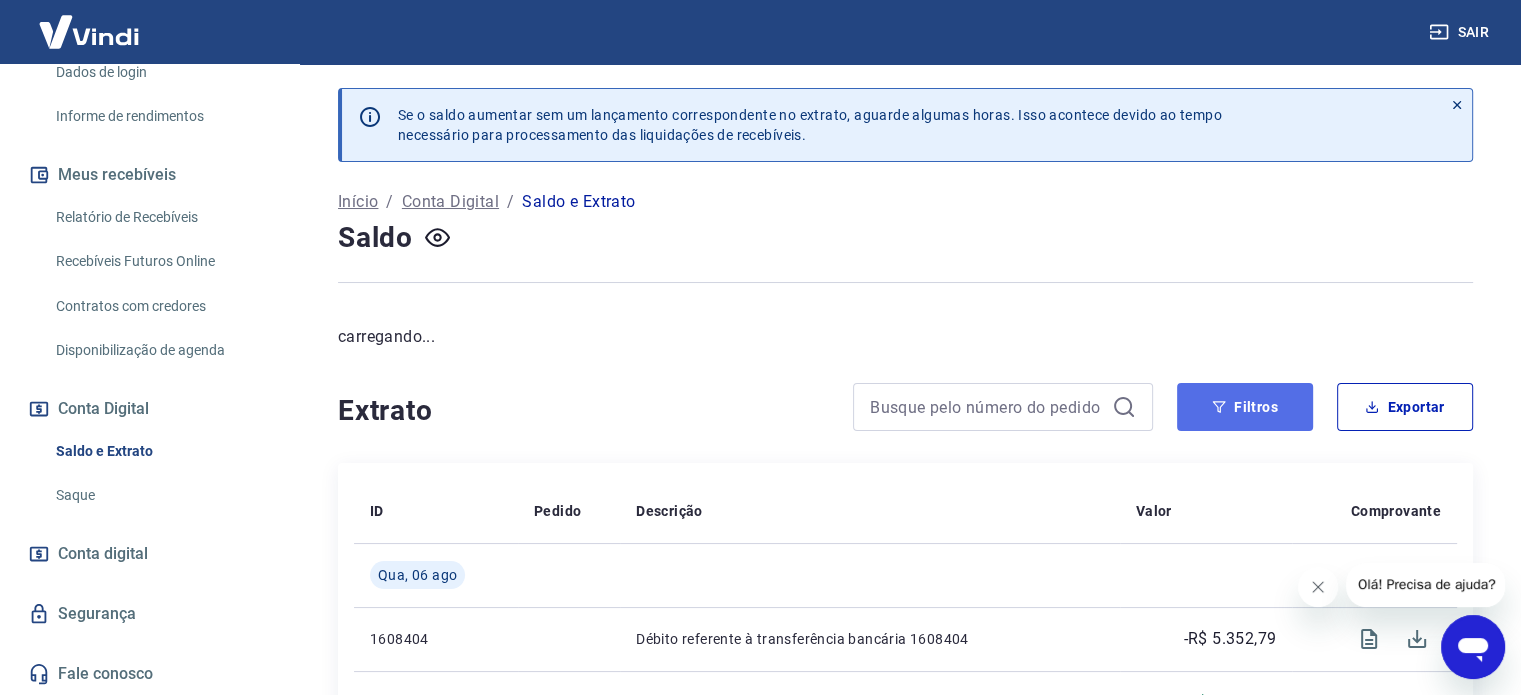 click on "Filtros" at bounding box center [1245, 407] 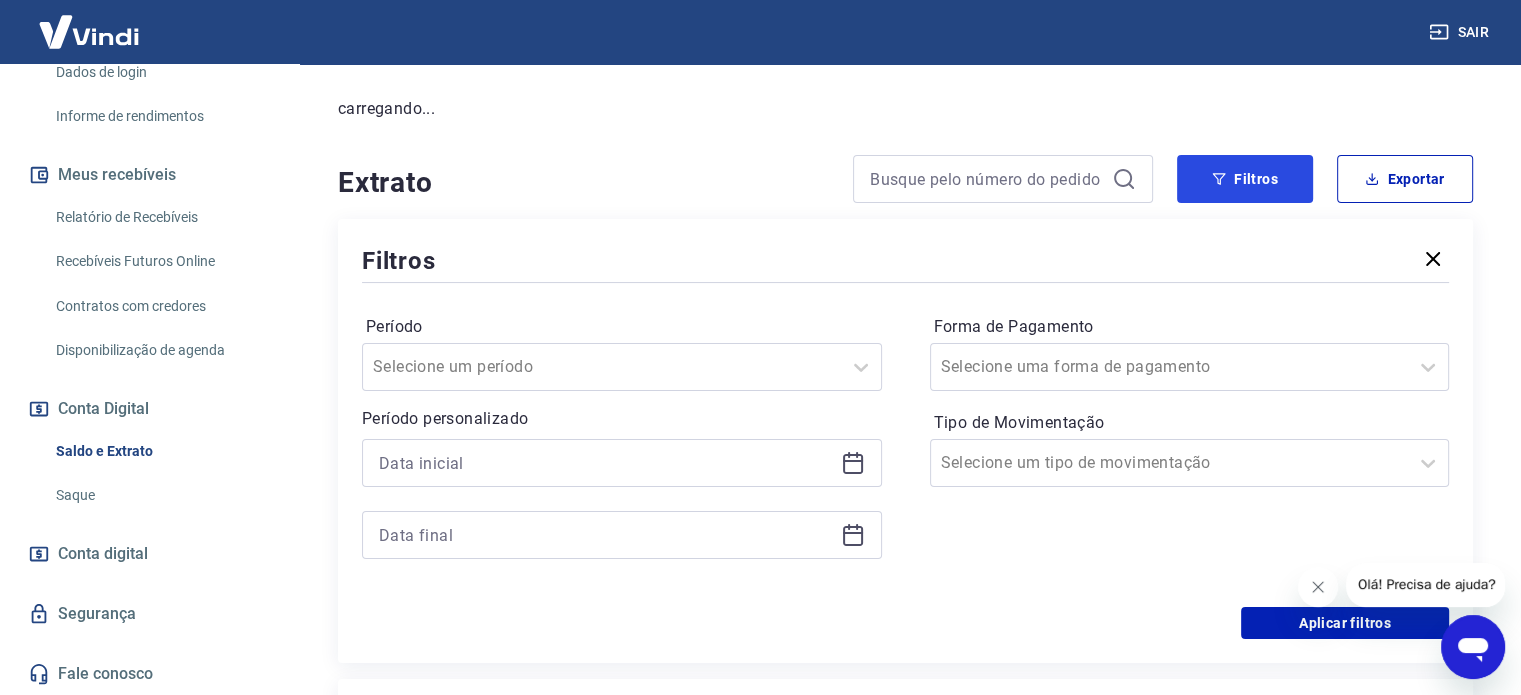 scroll, scrollTop: 300, scrollLeft: 0, axis: vertical 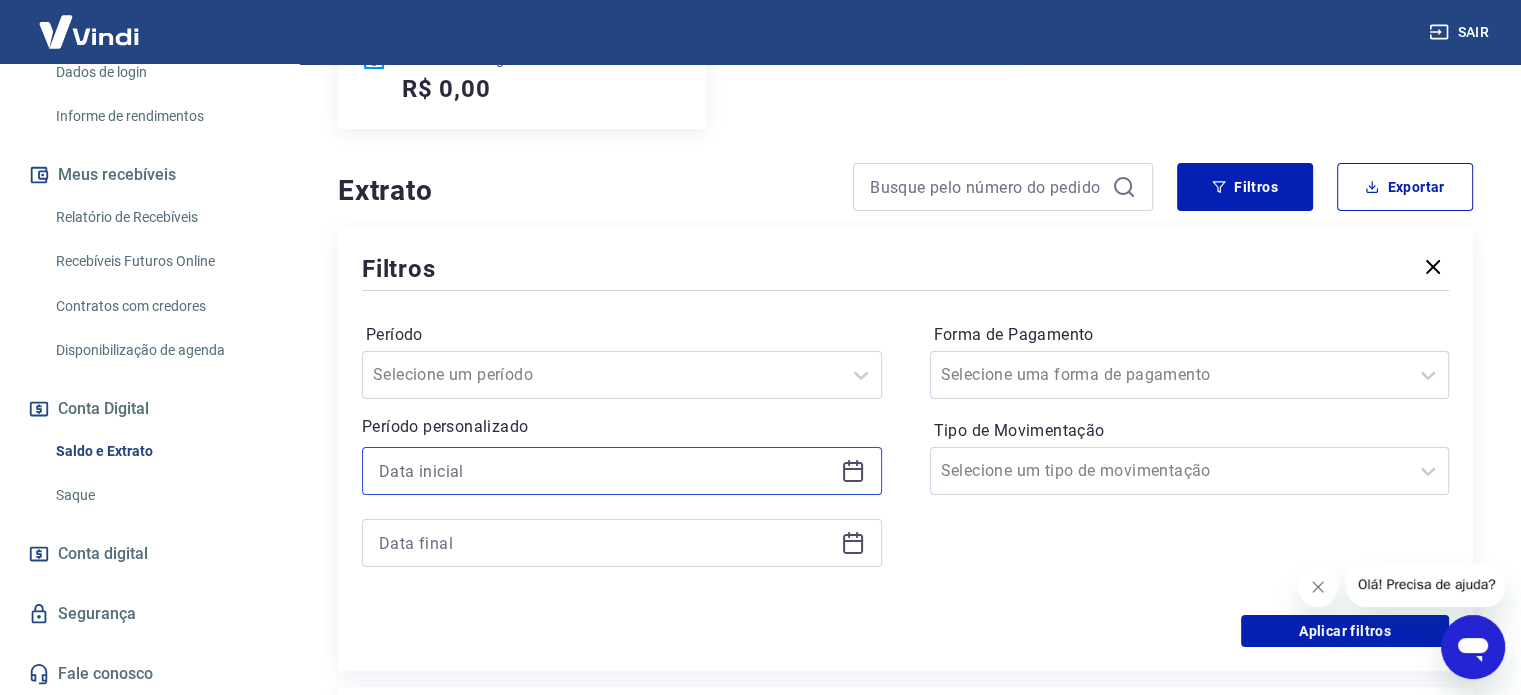click at bounding box center (606, 471) 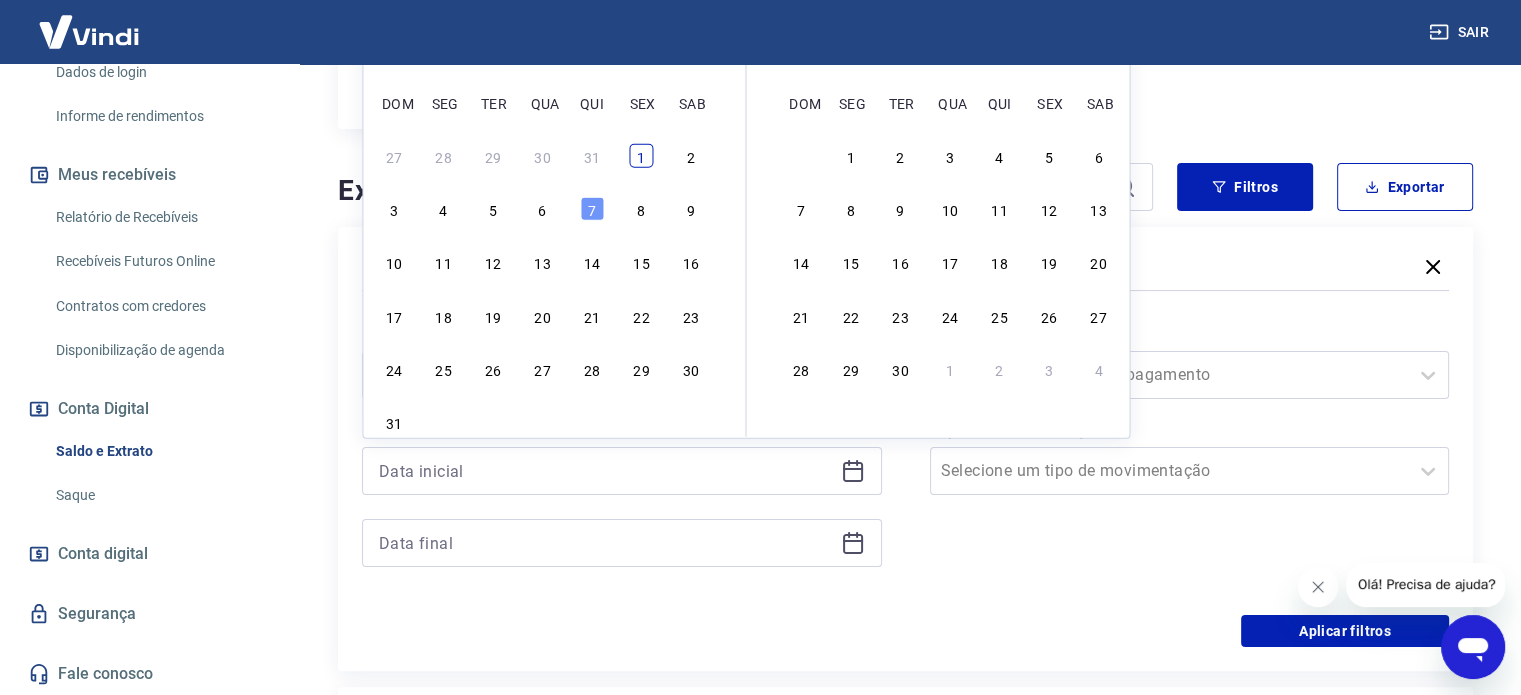 click on "1" at bounding box center [641, 156] 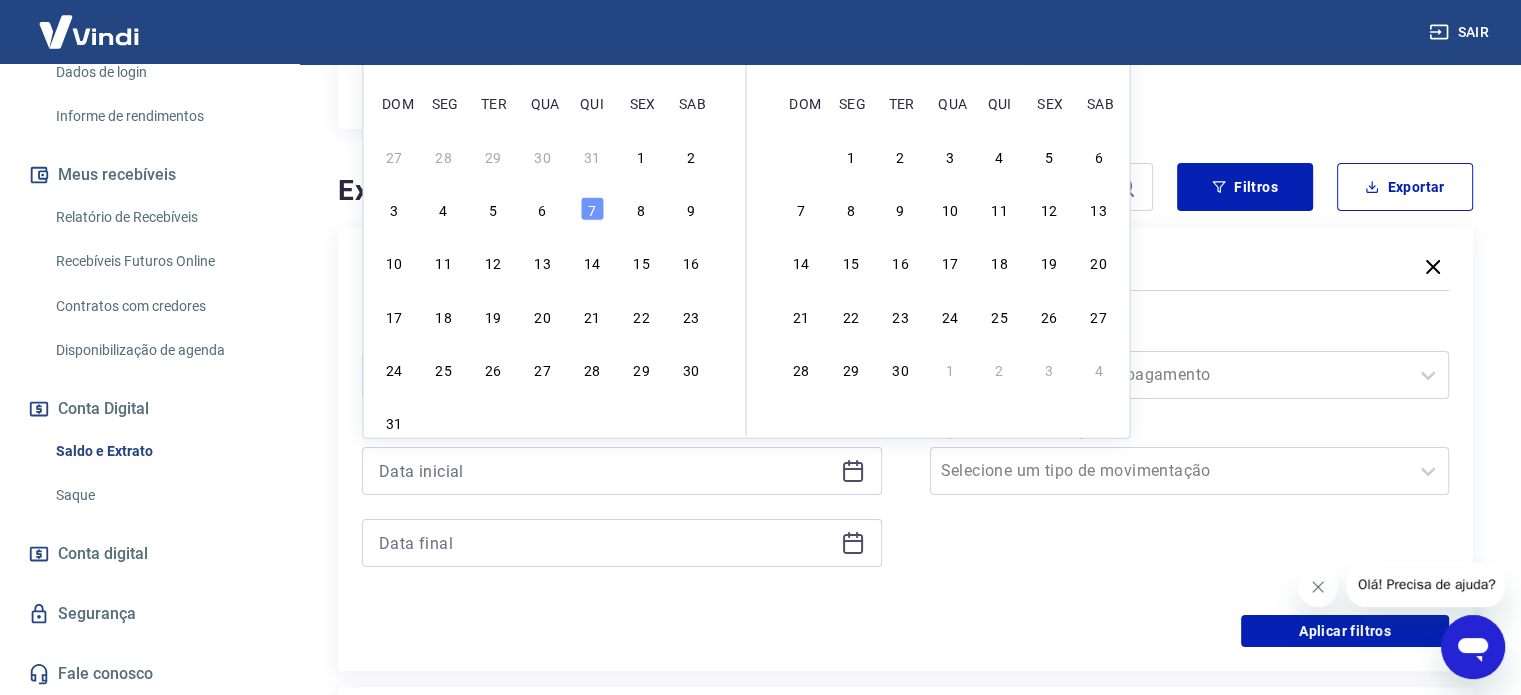 type on "01/08/2025" 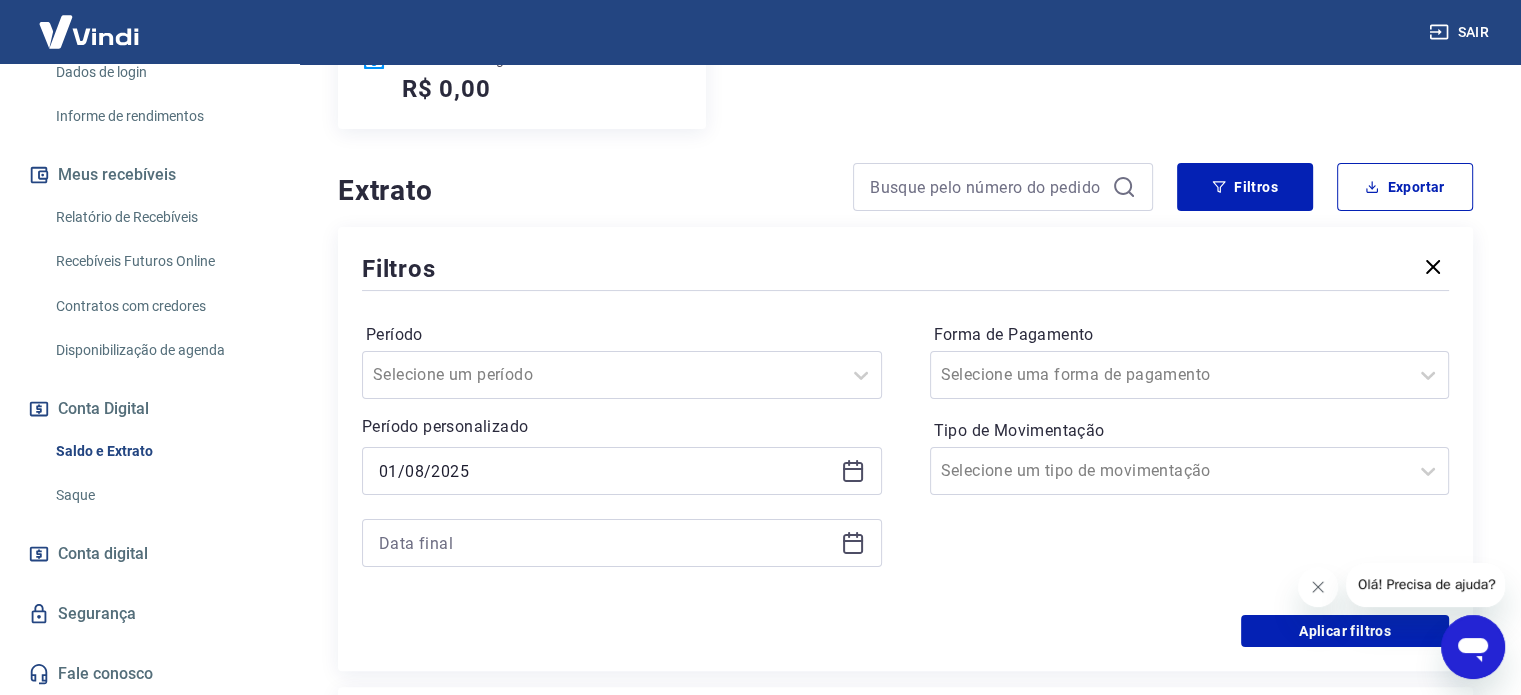 click at bounding box center [622, 543] 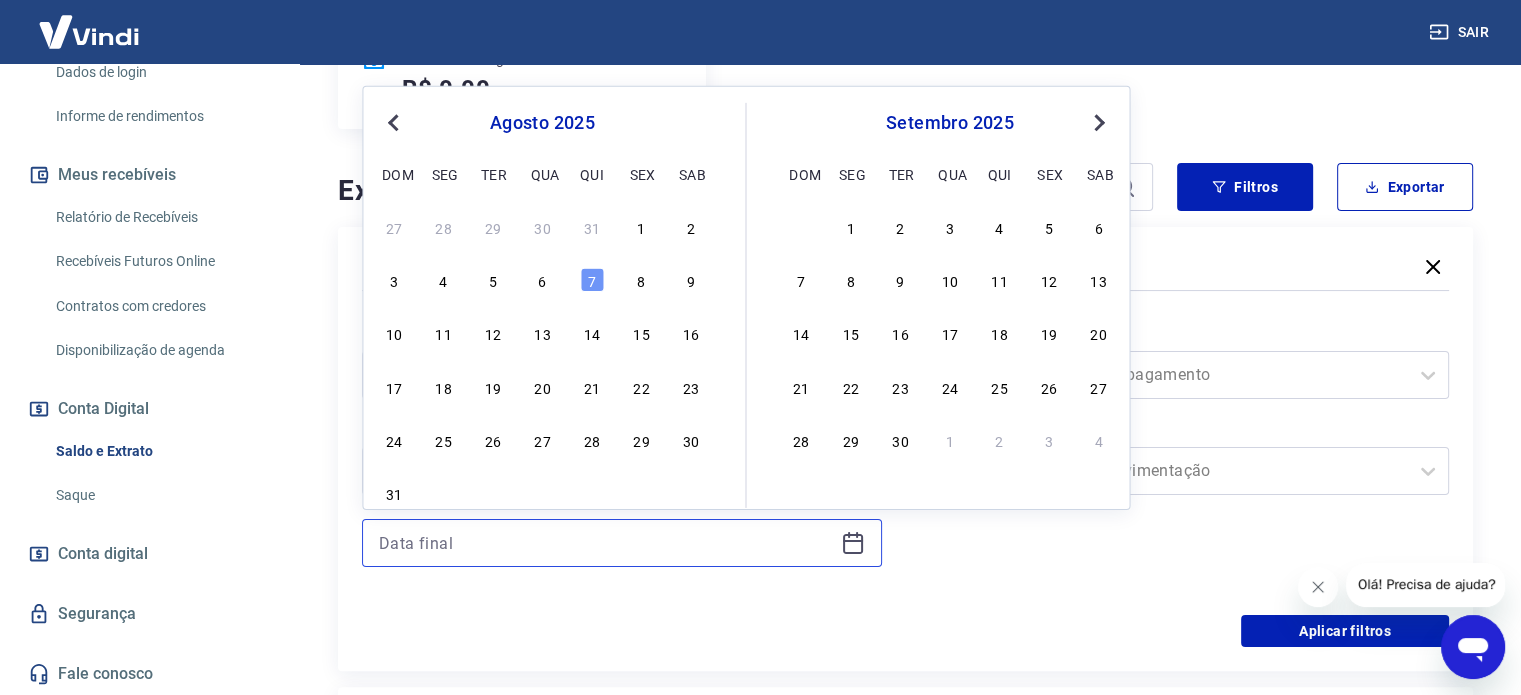 click at bounding box center (606, 543) 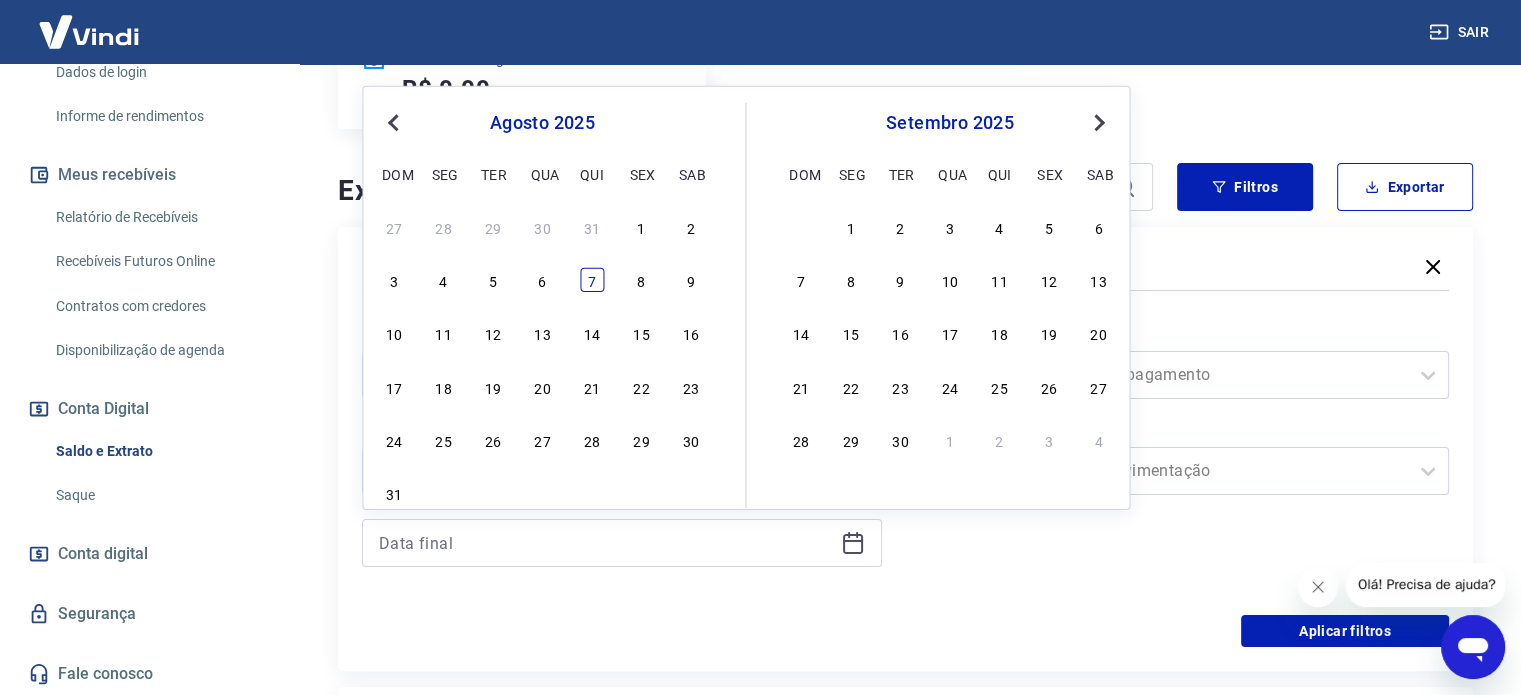 click on "7" at bounding box center (592, 280) 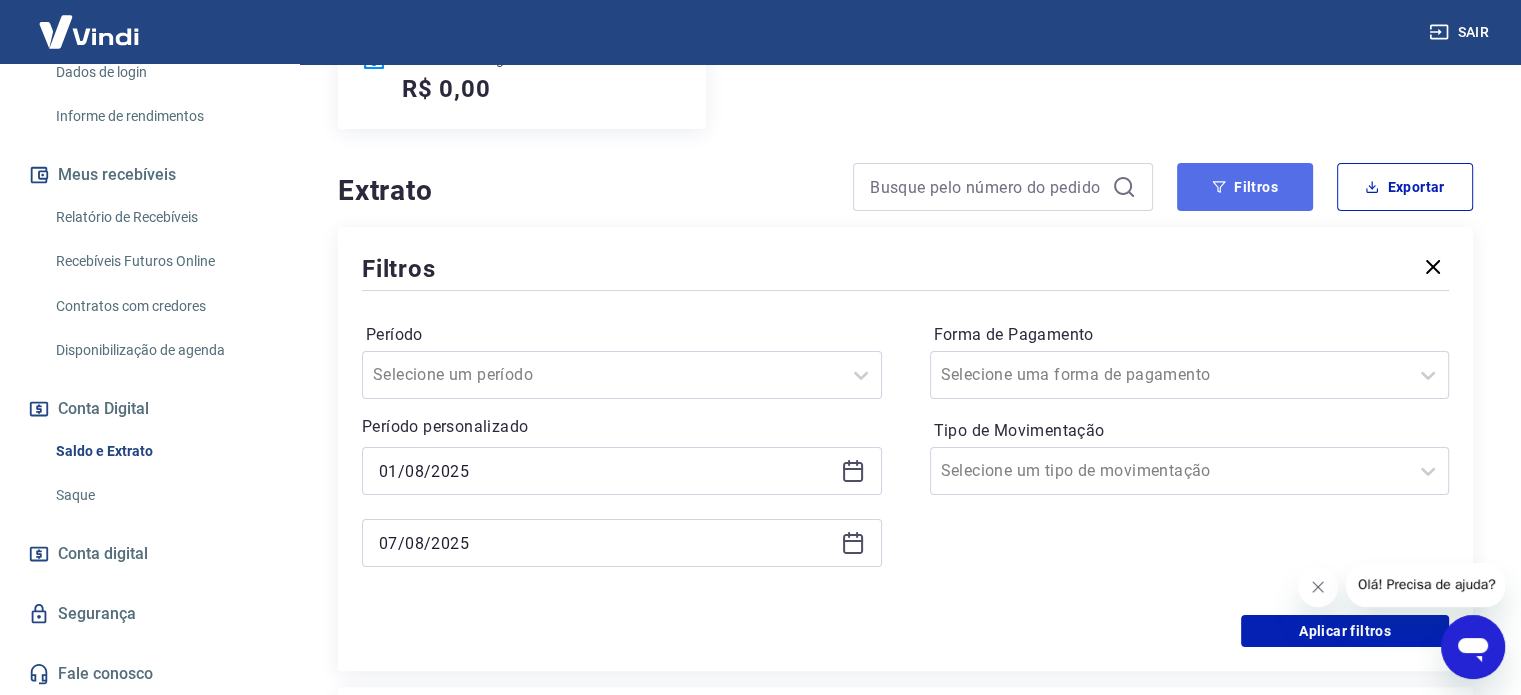 click on "Filtros" at bounding box center [1245, 187] 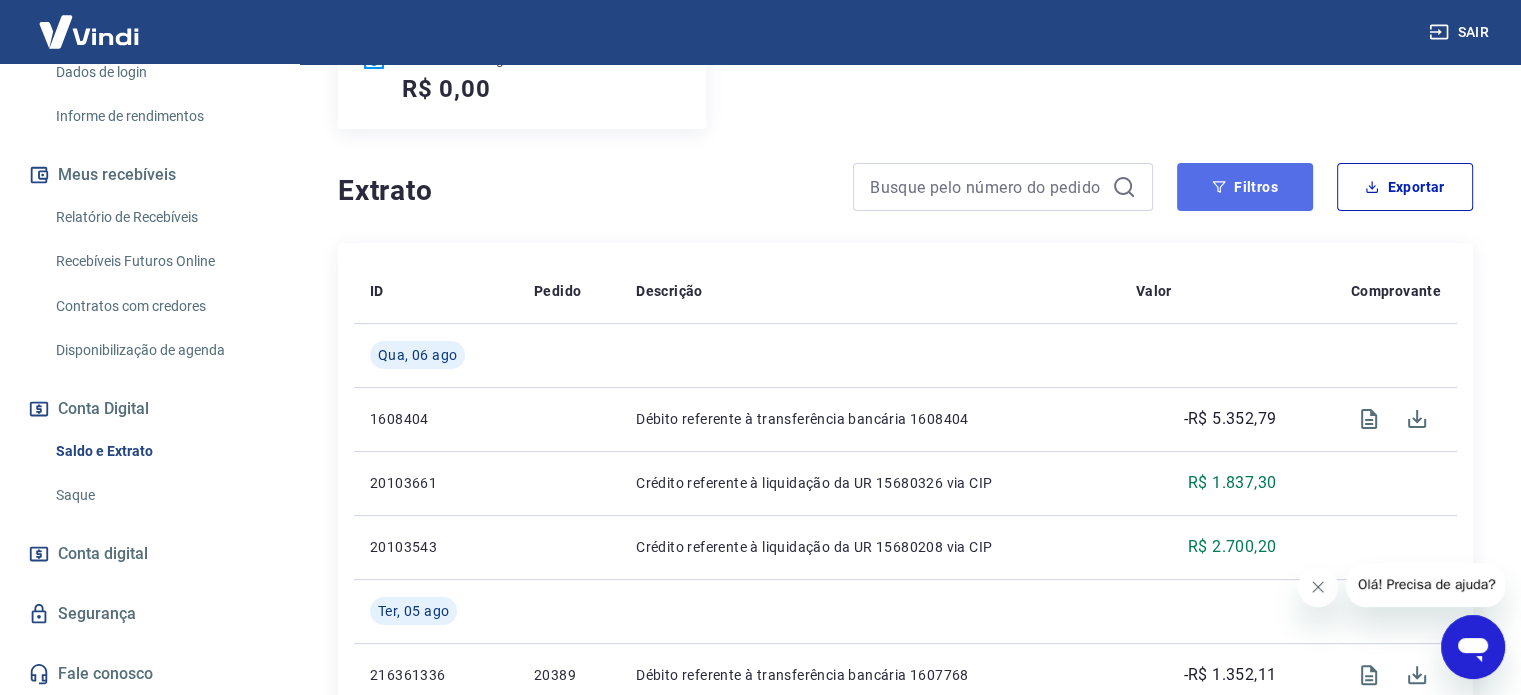 click 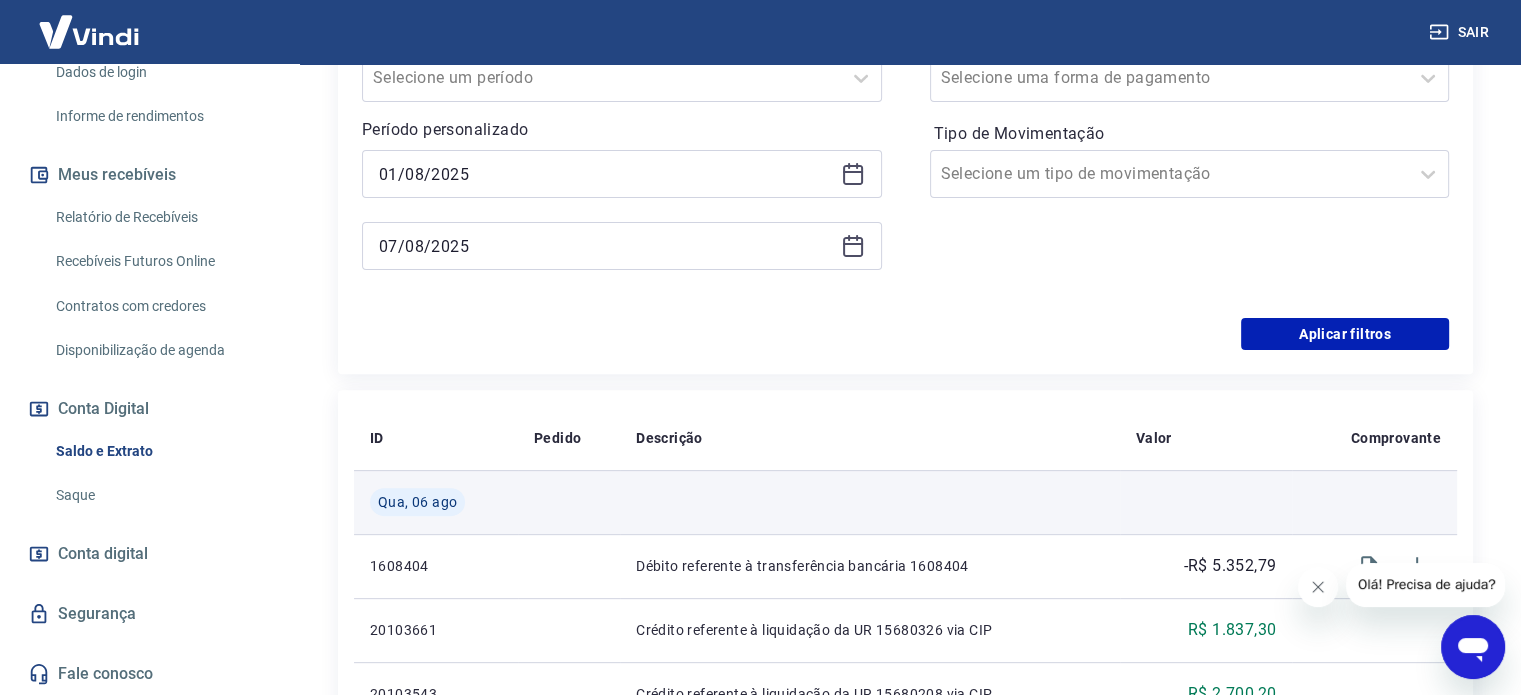 scroll, scrollTop: 600, scrollLeft: 0, axis: vertical 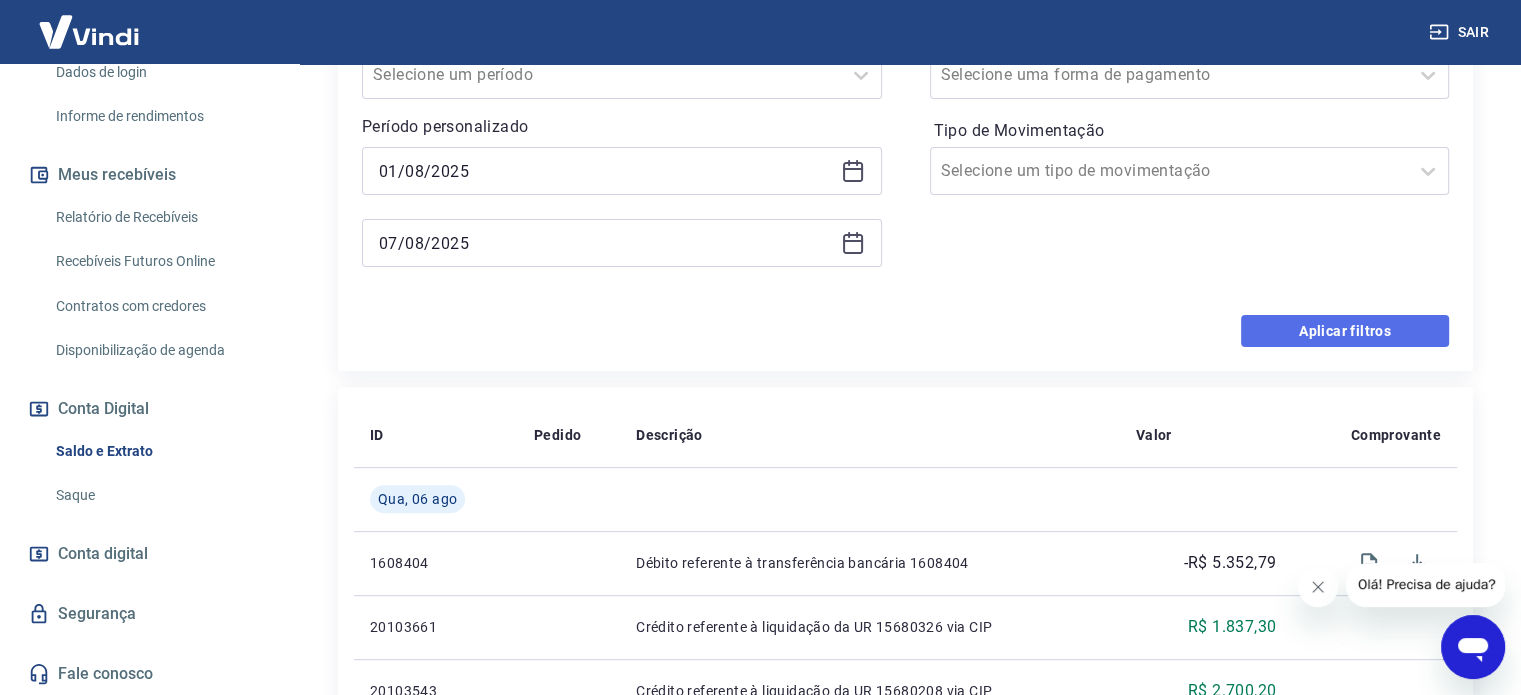click on "Aplicar filtros" at bounding box center [1345, 331] 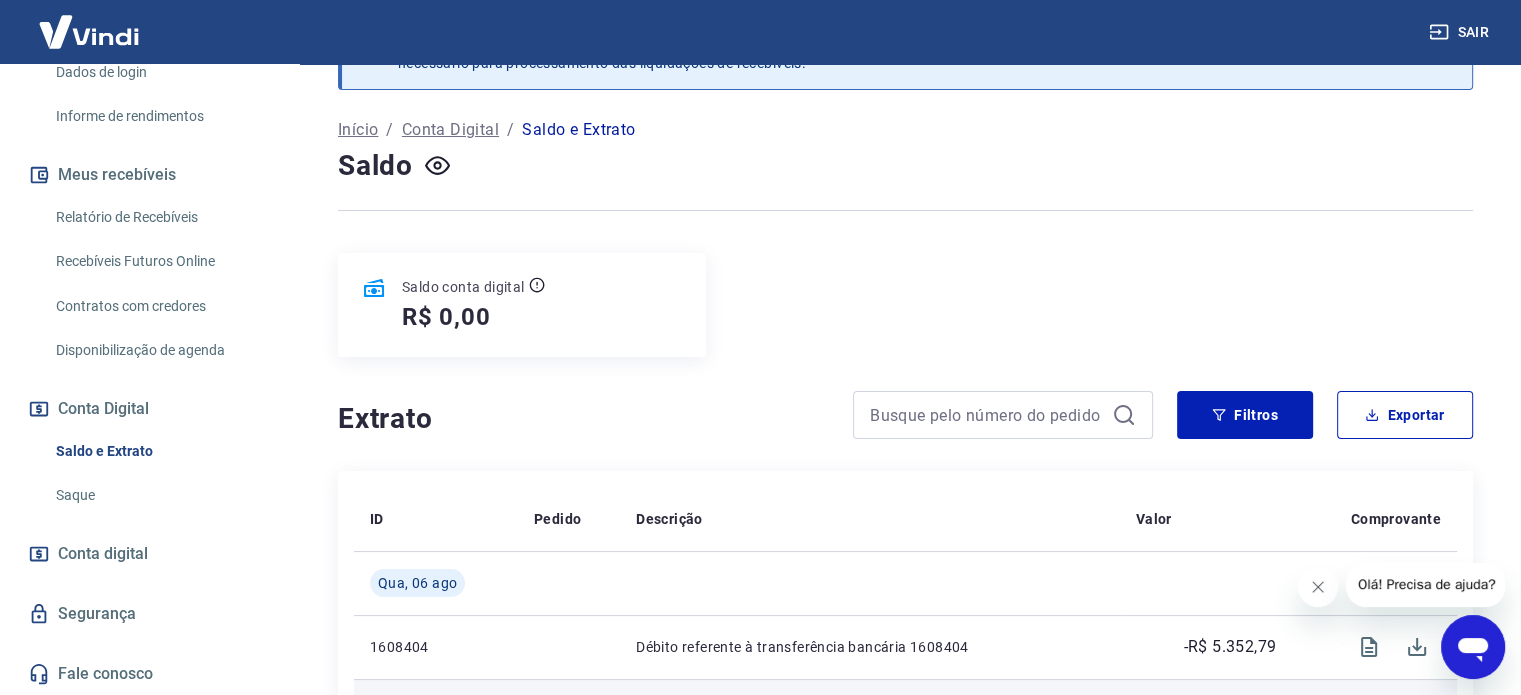 scroll, scrollTop: 300, scrollLeft: 0, axis: vertical 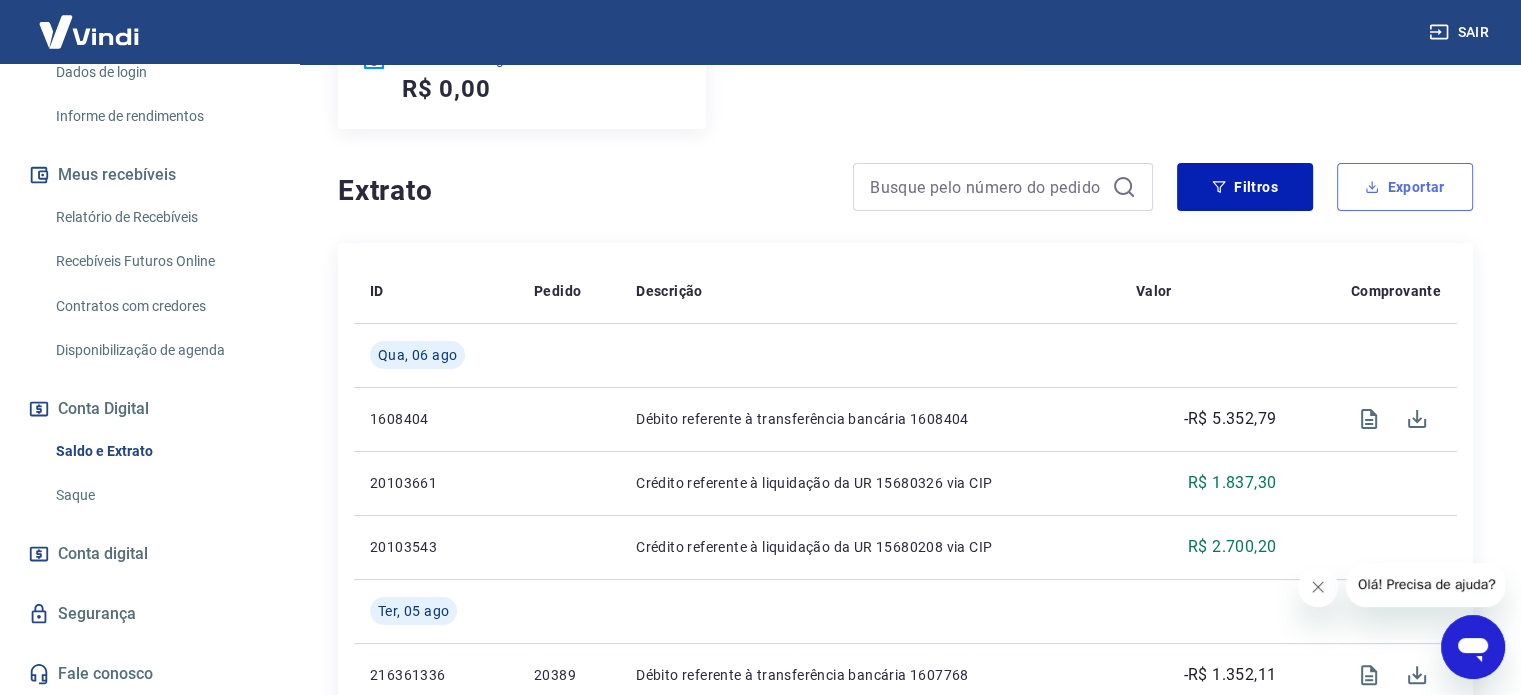 click on "Exportar" at bounding box center [1405, 187] 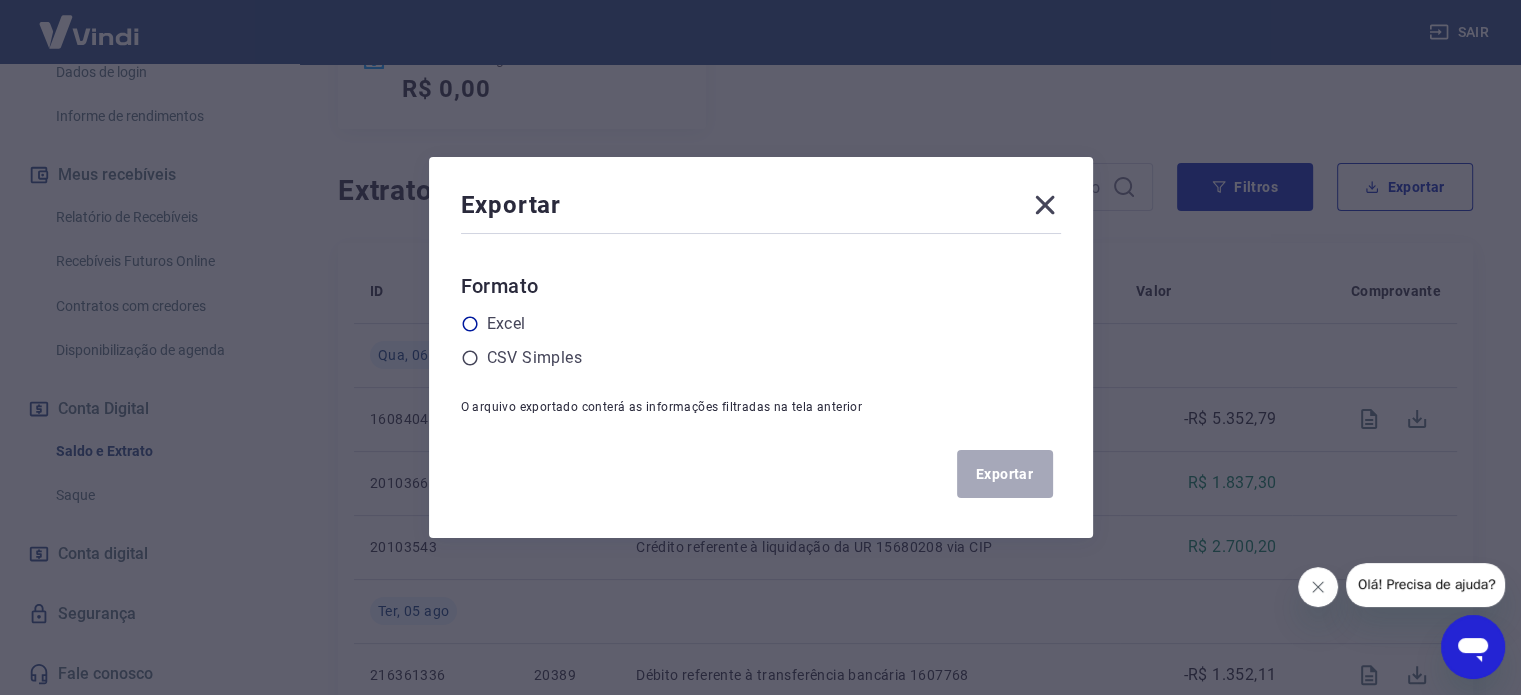 click on "Excel" at bounding box center [506, 324] 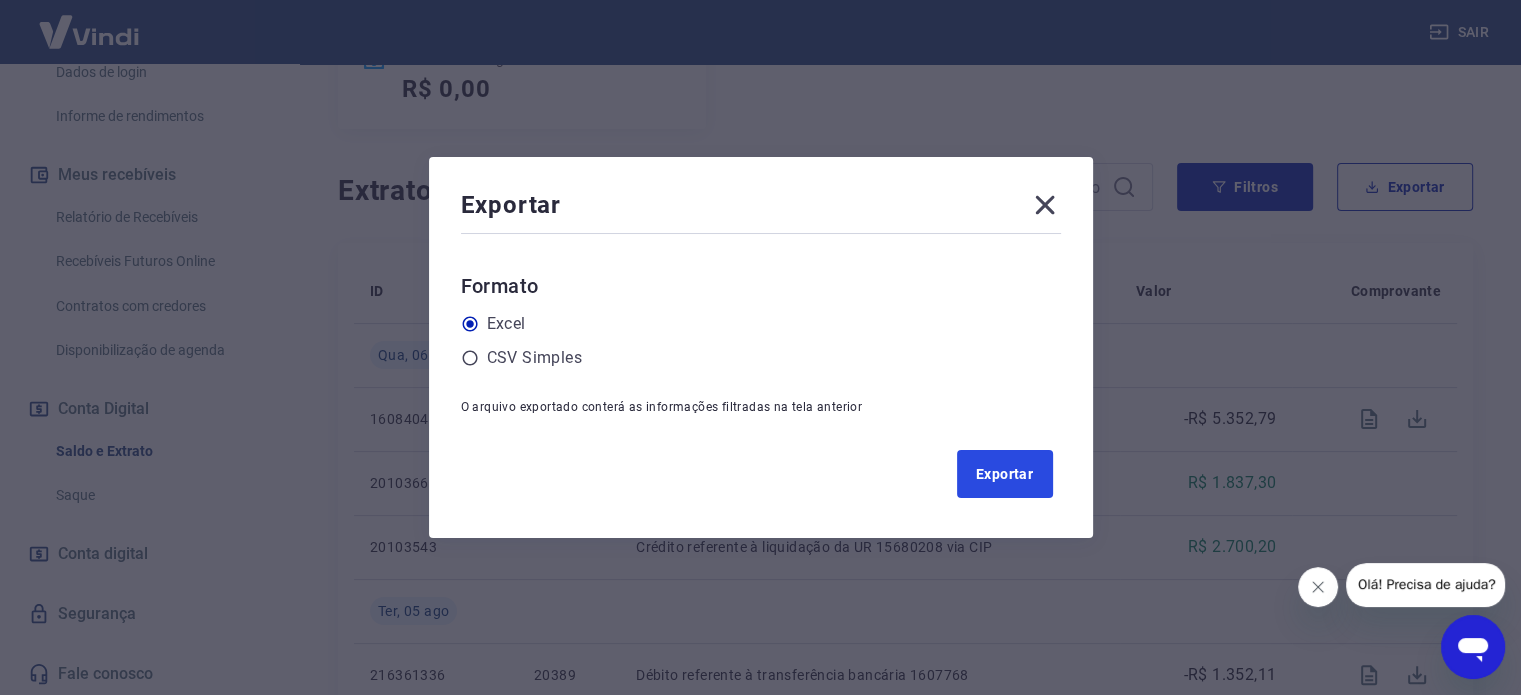 click on "Exportar" at bounding box center [1005, 474] 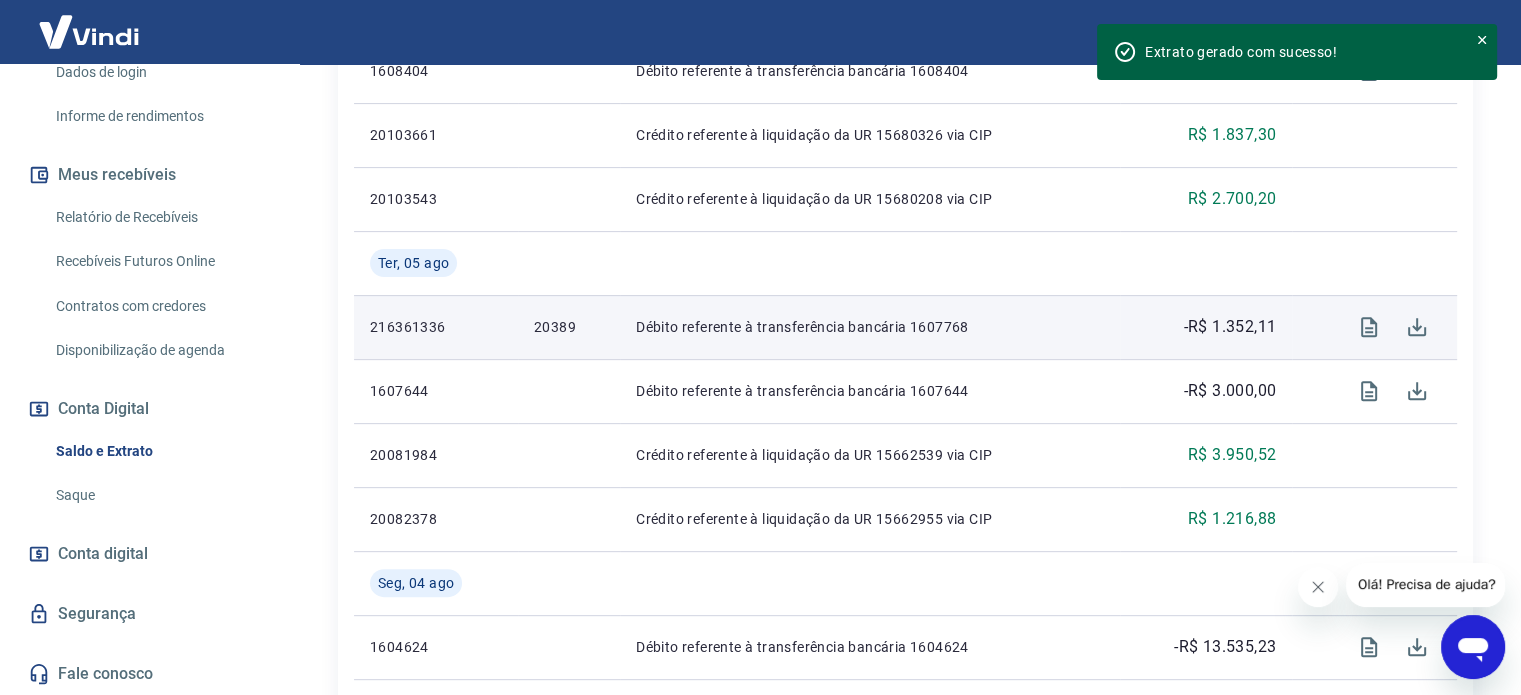 scroll, scrollTop: 700, scrollLeft: 0, axis: vertical 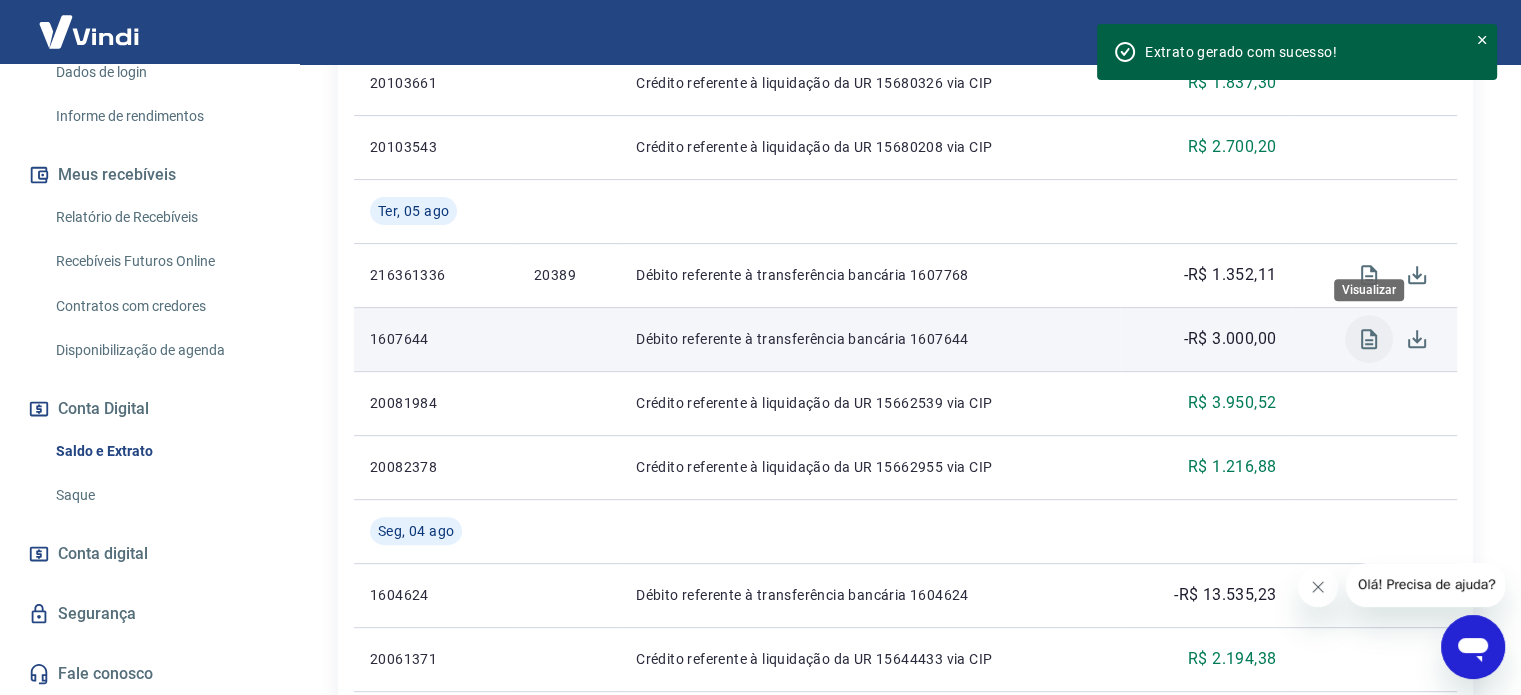 click 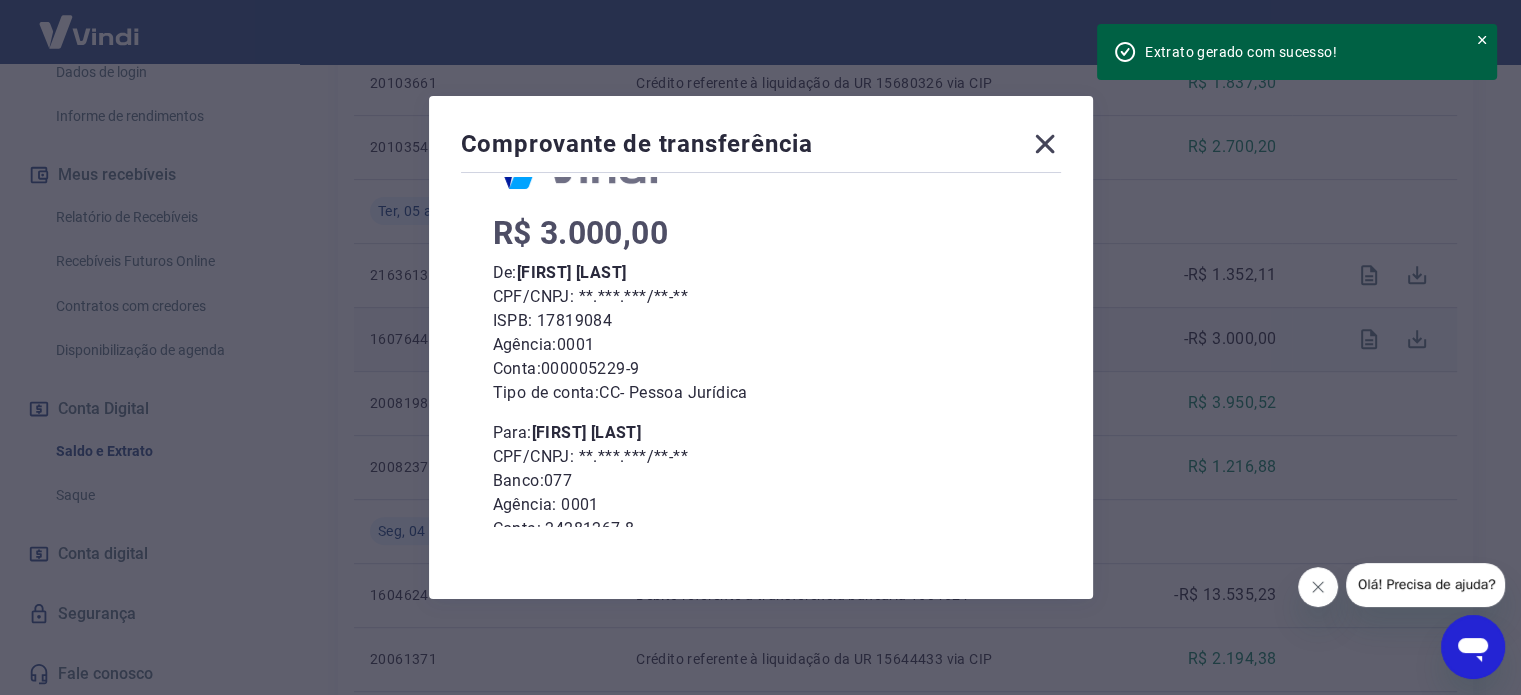 scroll, scrollTop: 0, scrollLeft: 0, axis: both 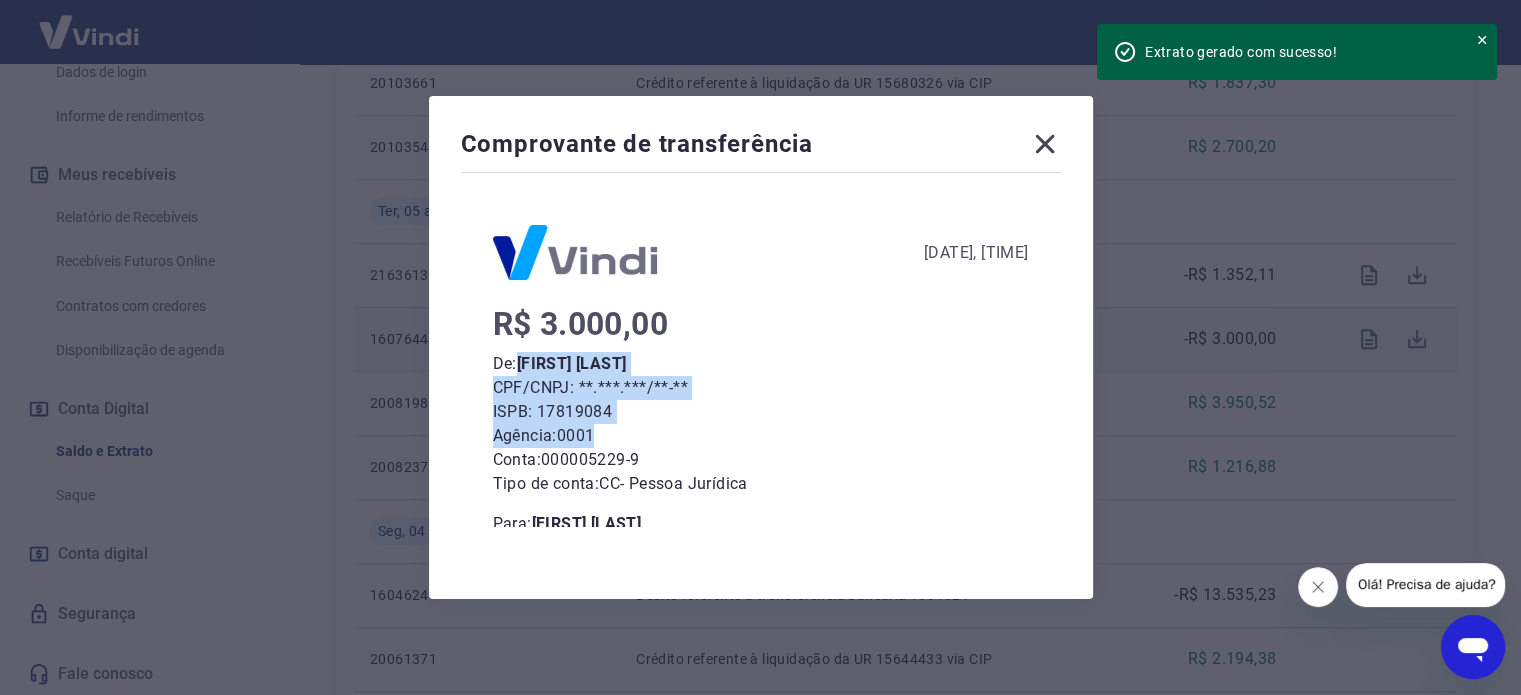 drag, startPoint x: 523, startPoint y: 362, endPoint x: 719, endPoint y: 432, distance: 208.12497 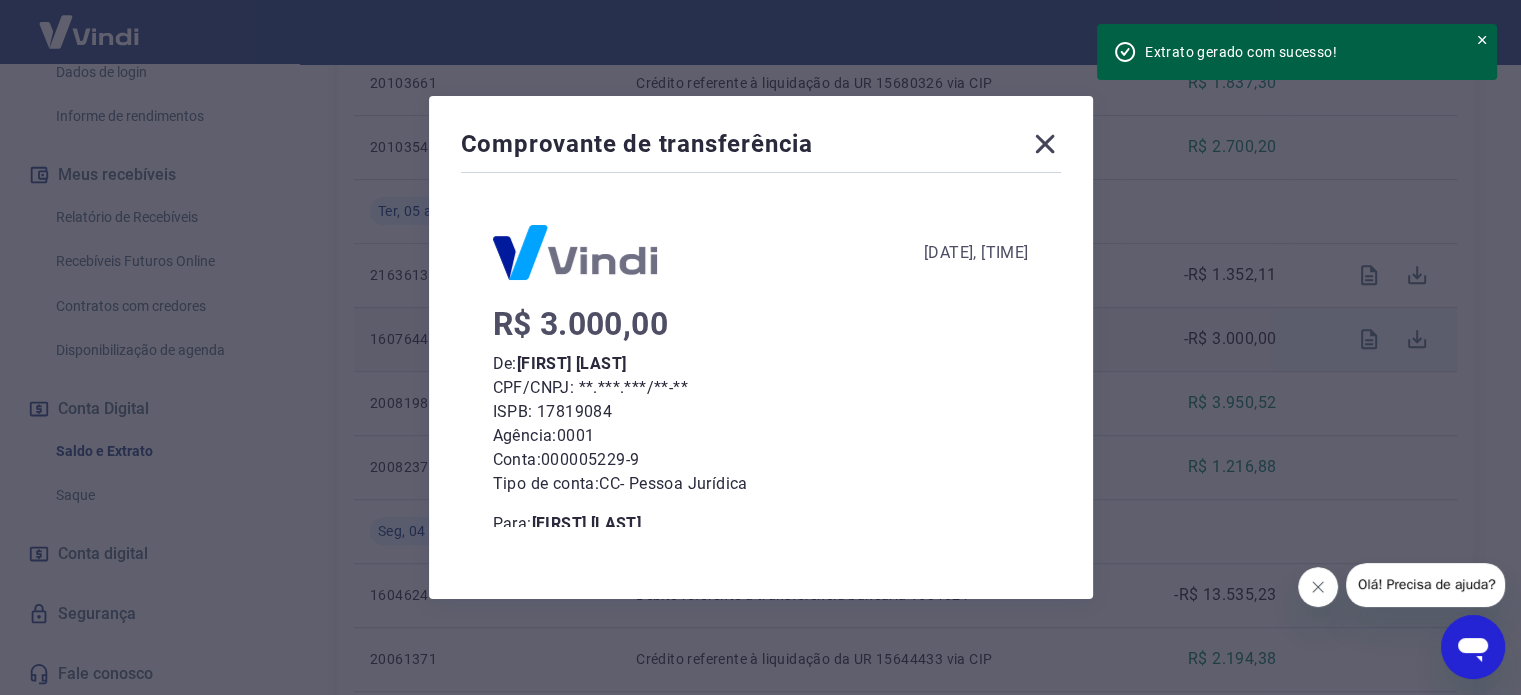 click on "Conta:  000005229-9" at bounding box center (761, 460) 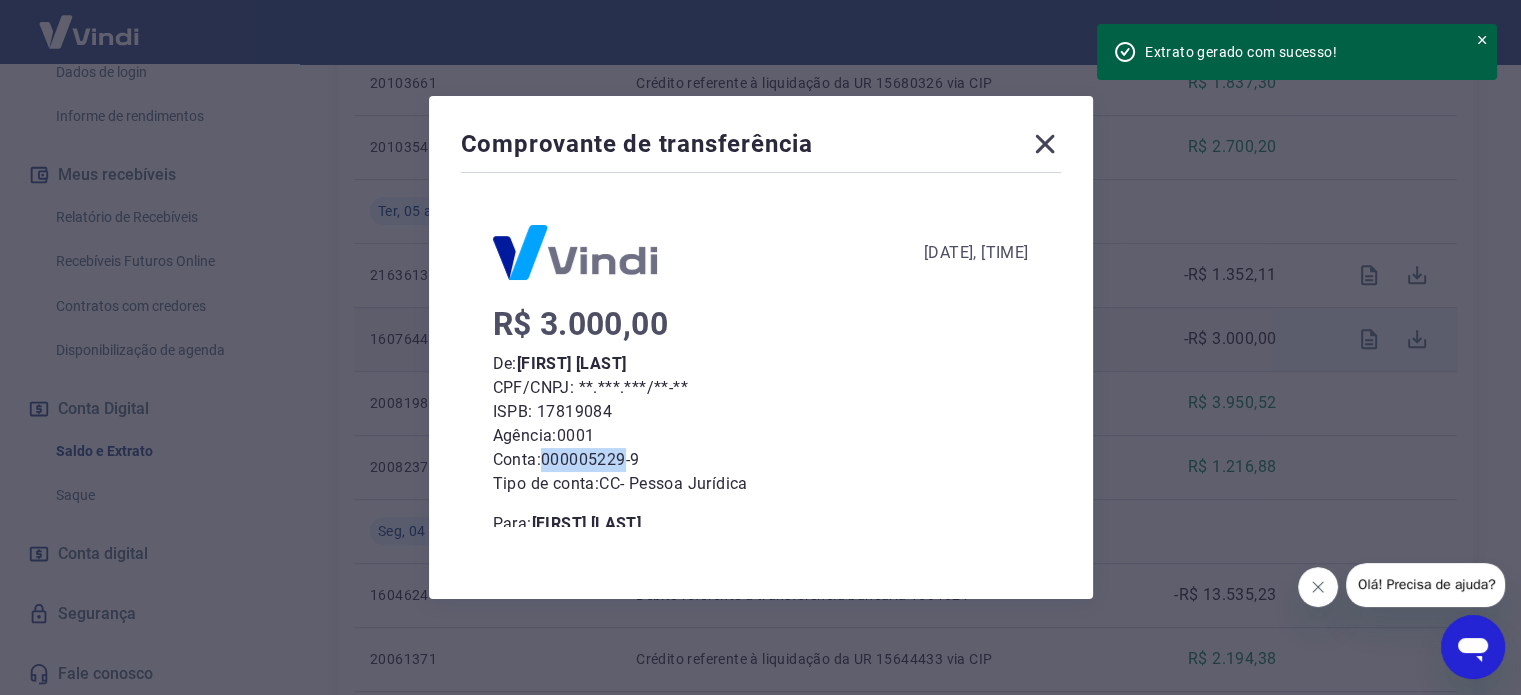 click on "Conta:  000005229-9" at bounding box center (761, 460) 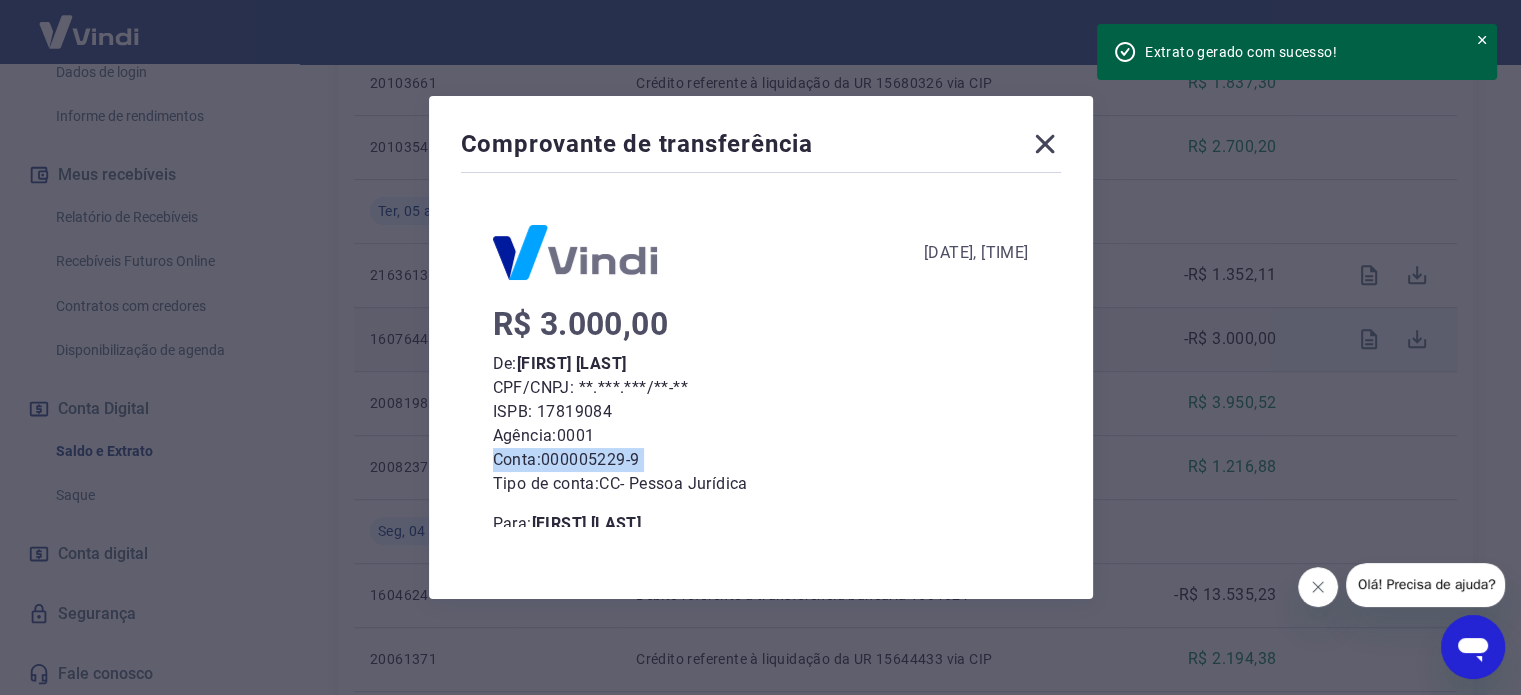 click on "Conta:  000005229-9" at bounding box center [761, 460] 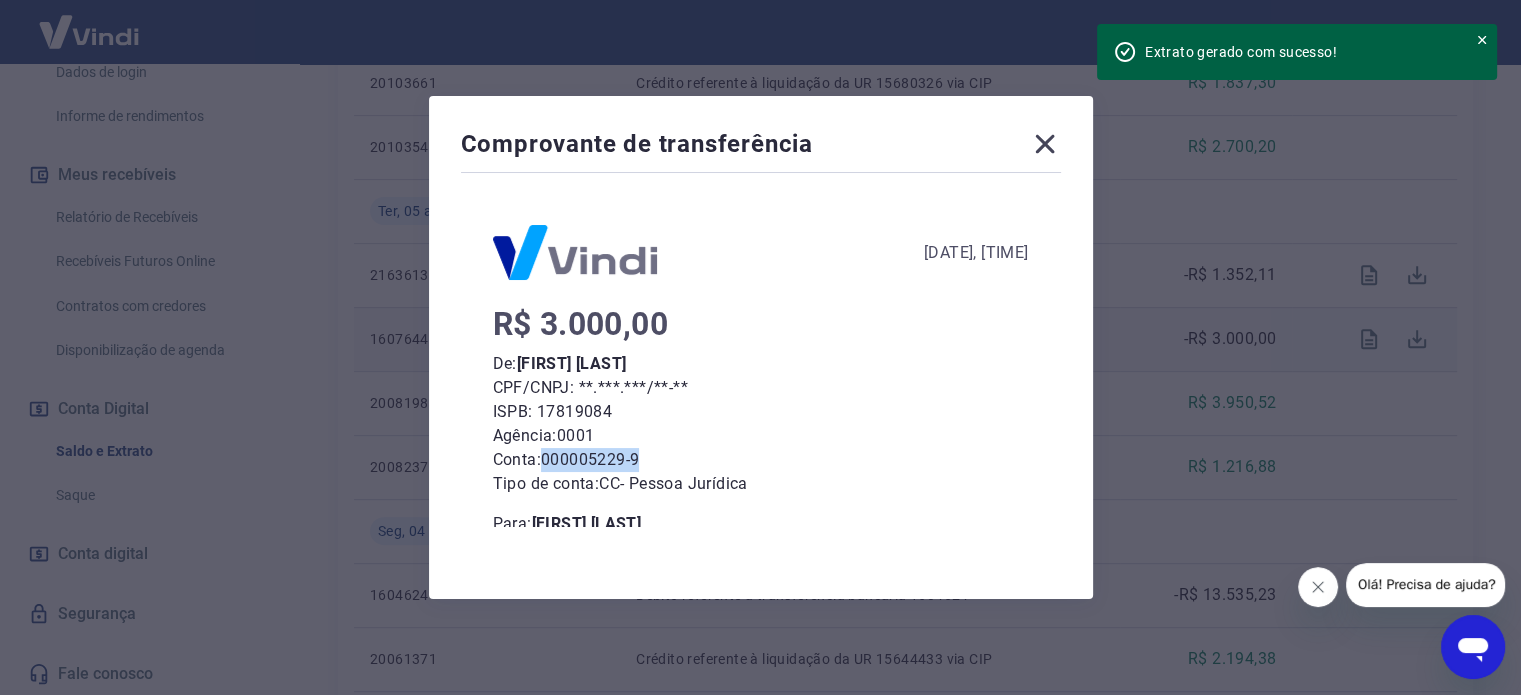 drag, startPoint x: 669, startPoint y: 461, endPoint x: 555, endPoint y: 459, distance: 114.01754 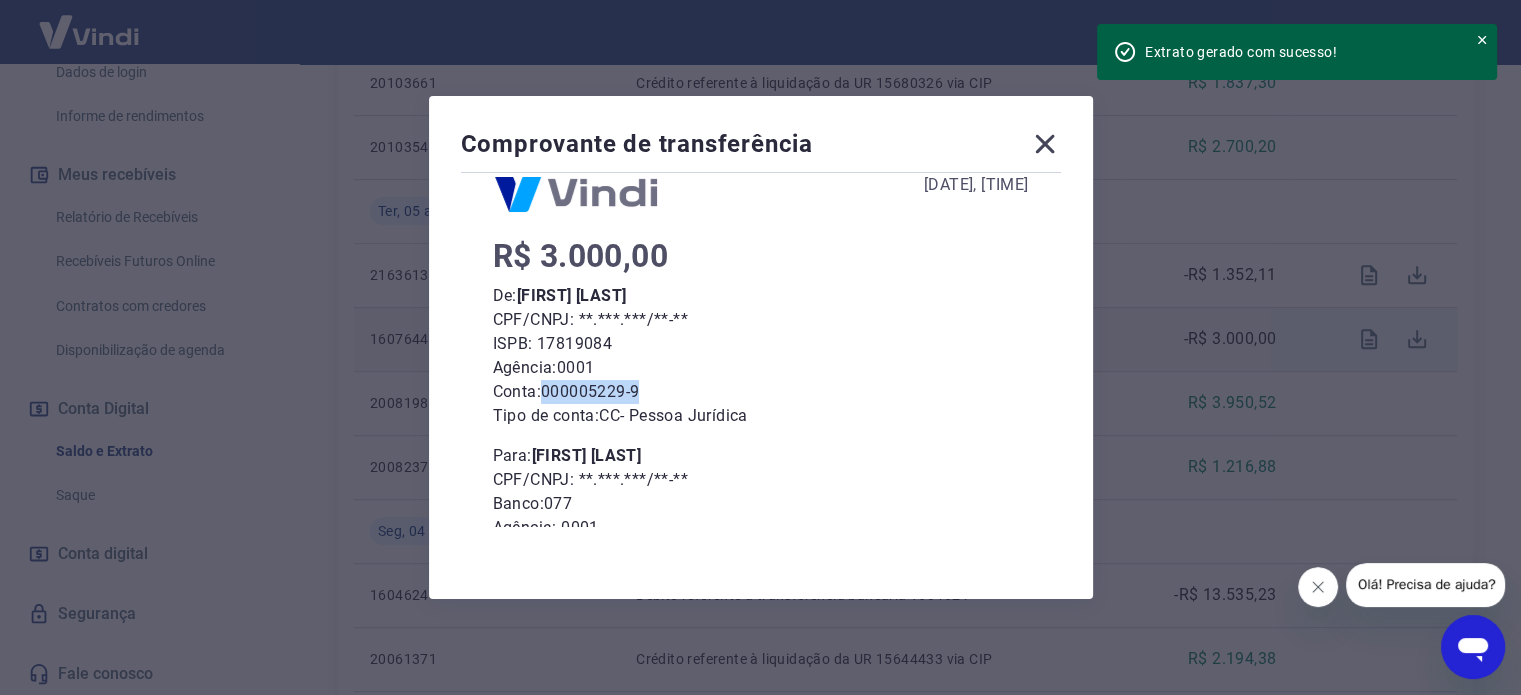 scroll, scrollTop: 100, scrollLeft: 0, axis: vertical 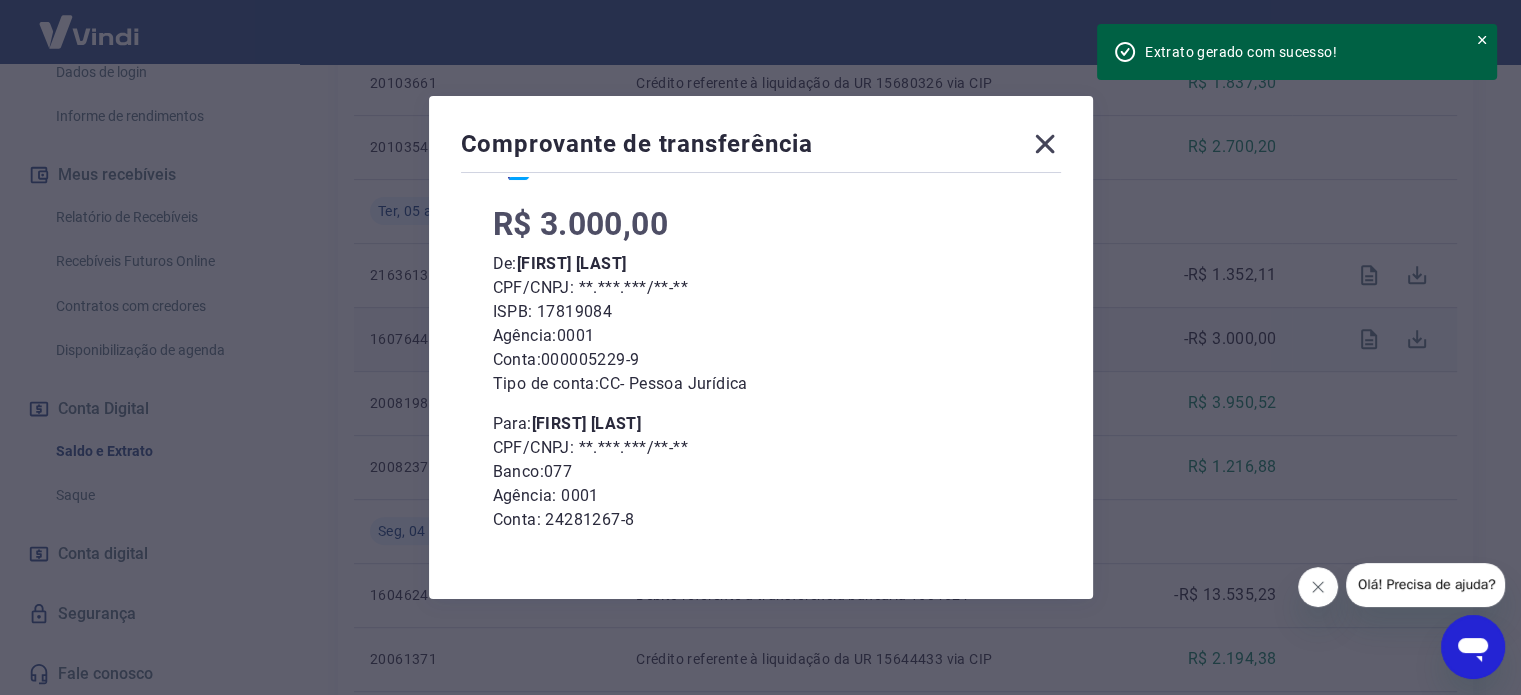 click on "ISPB: 17819084" at bounding box center [761, 312] 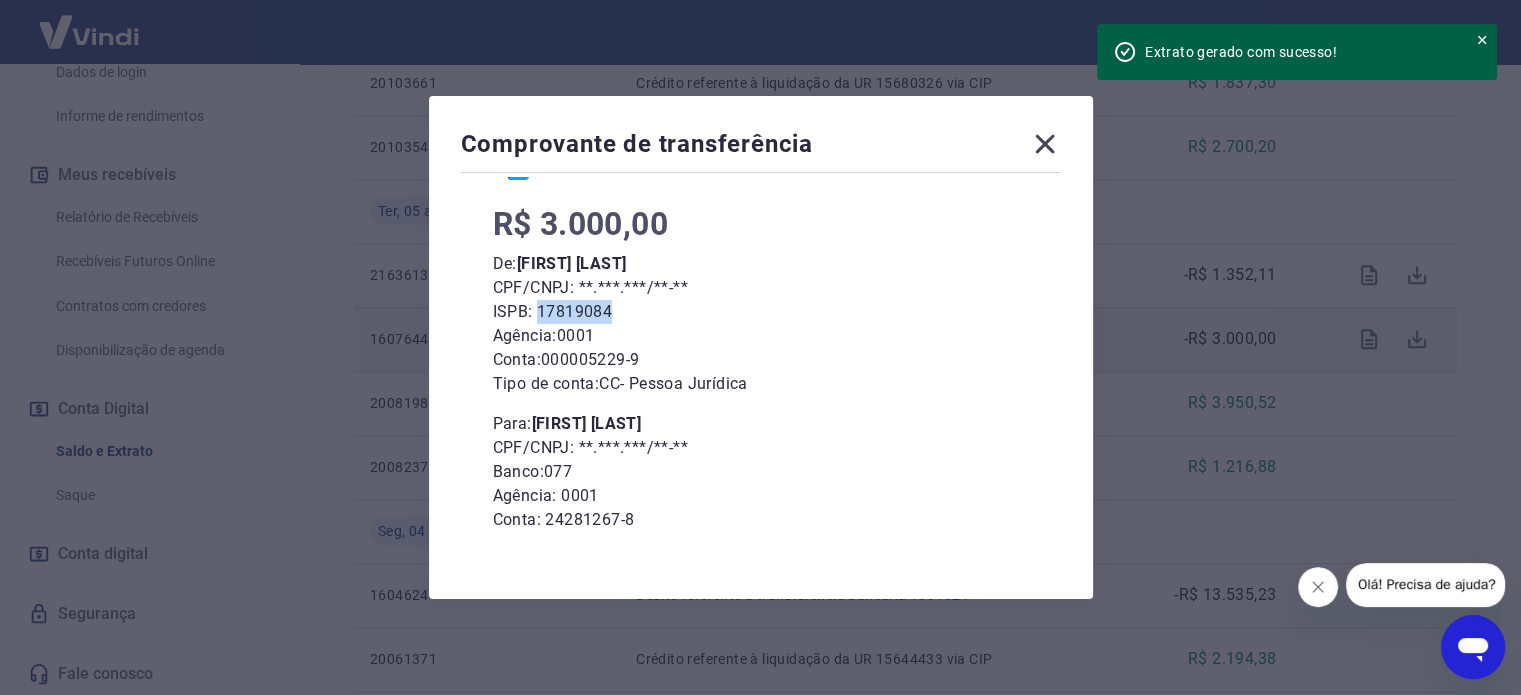 click on "ISPB: 17819084" at bounding box center [761, 312] 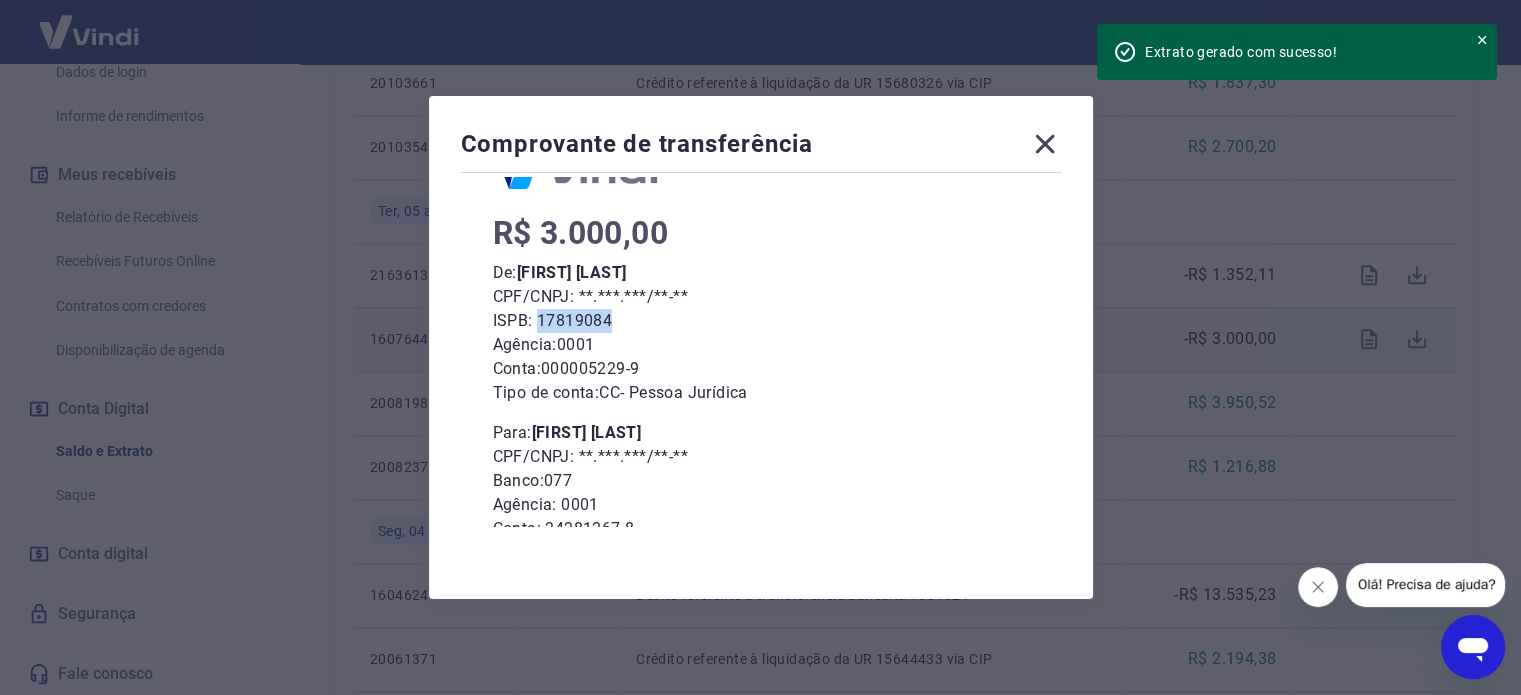 scroll, scrollTop: 184, scrollLeft: 0, axis: vertical 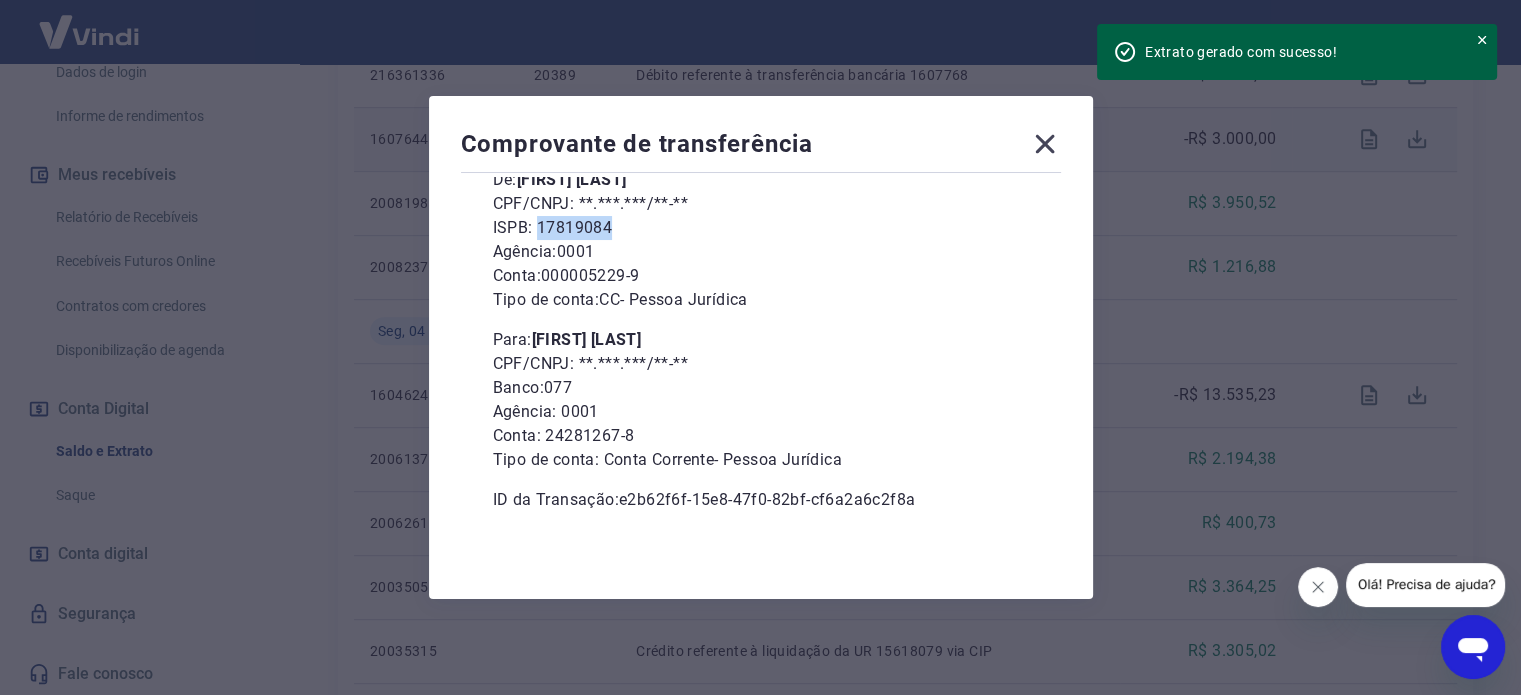 click 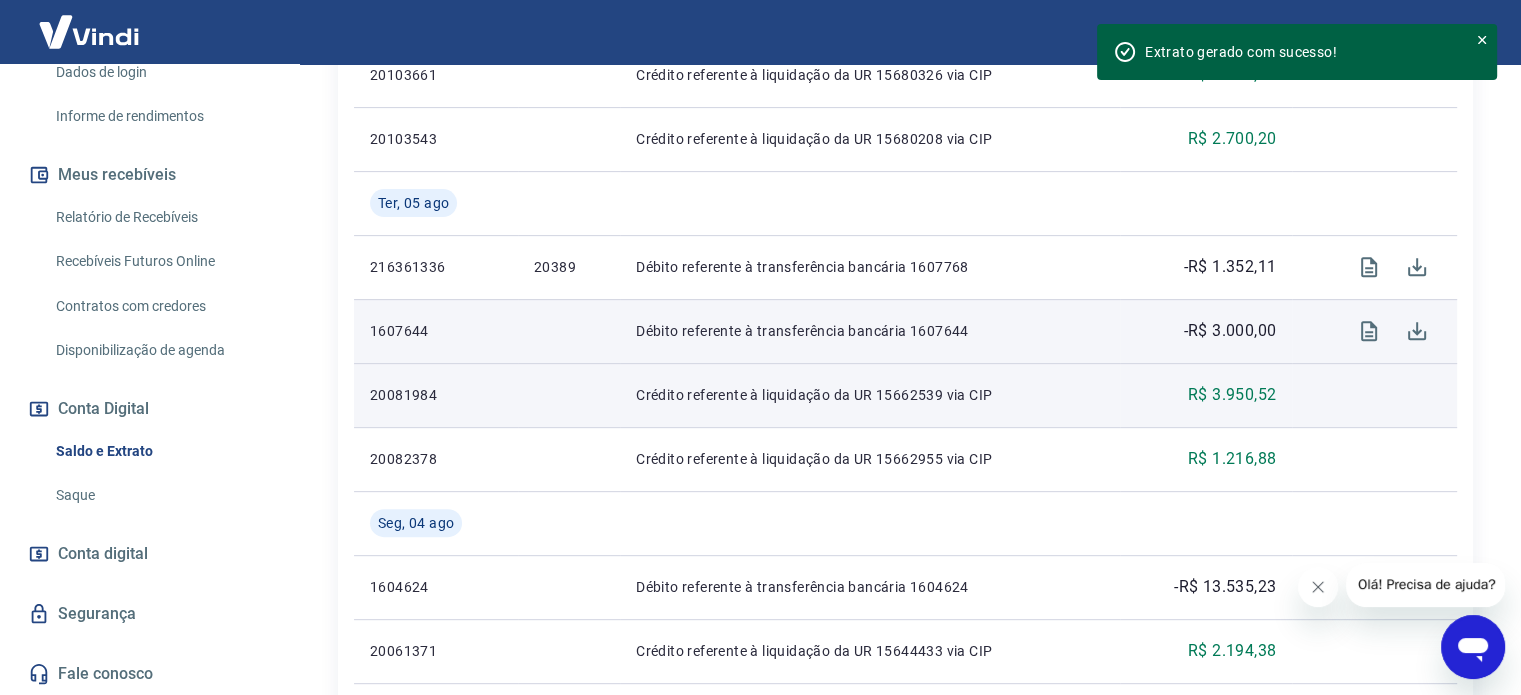 scroll, scrollTop: 700, scrollLeft: 0, axis: vertical 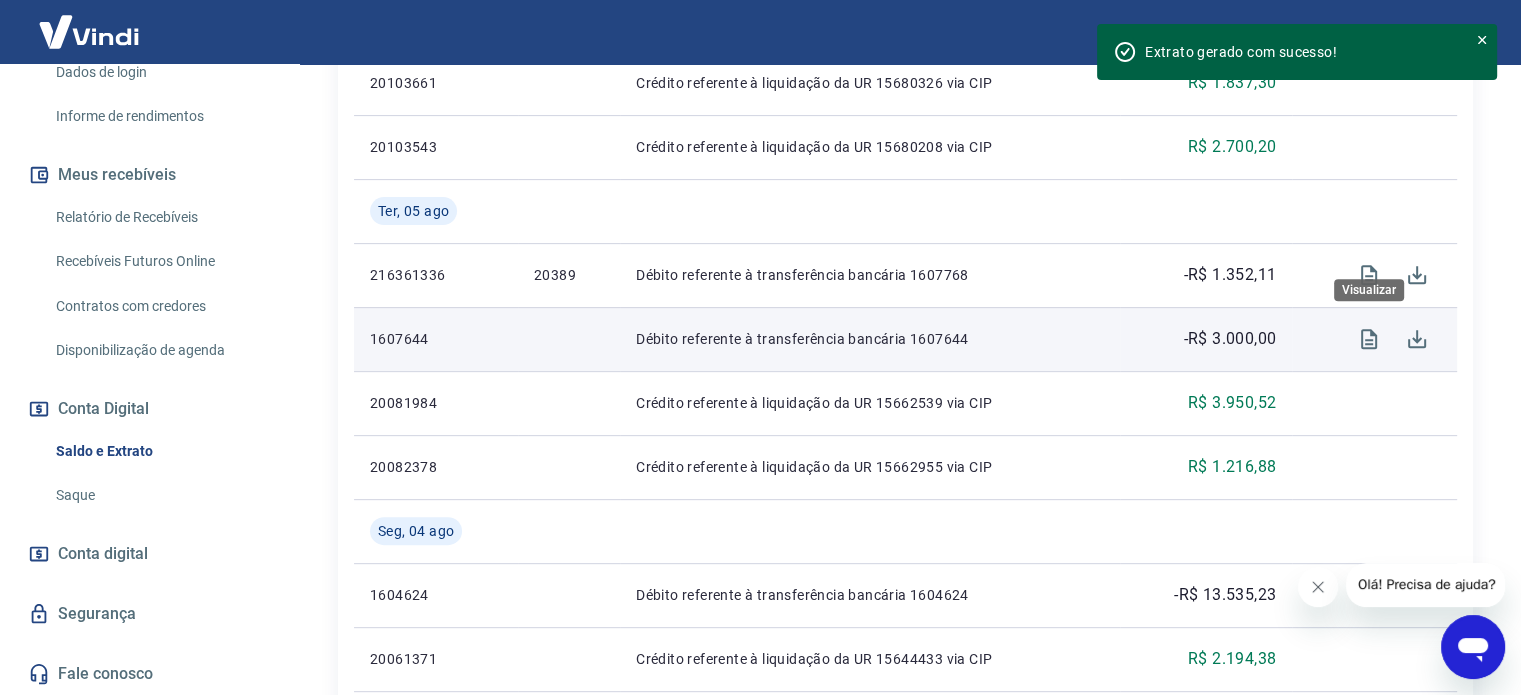 click on "Visualizar" at bounding box center (1369, 290) 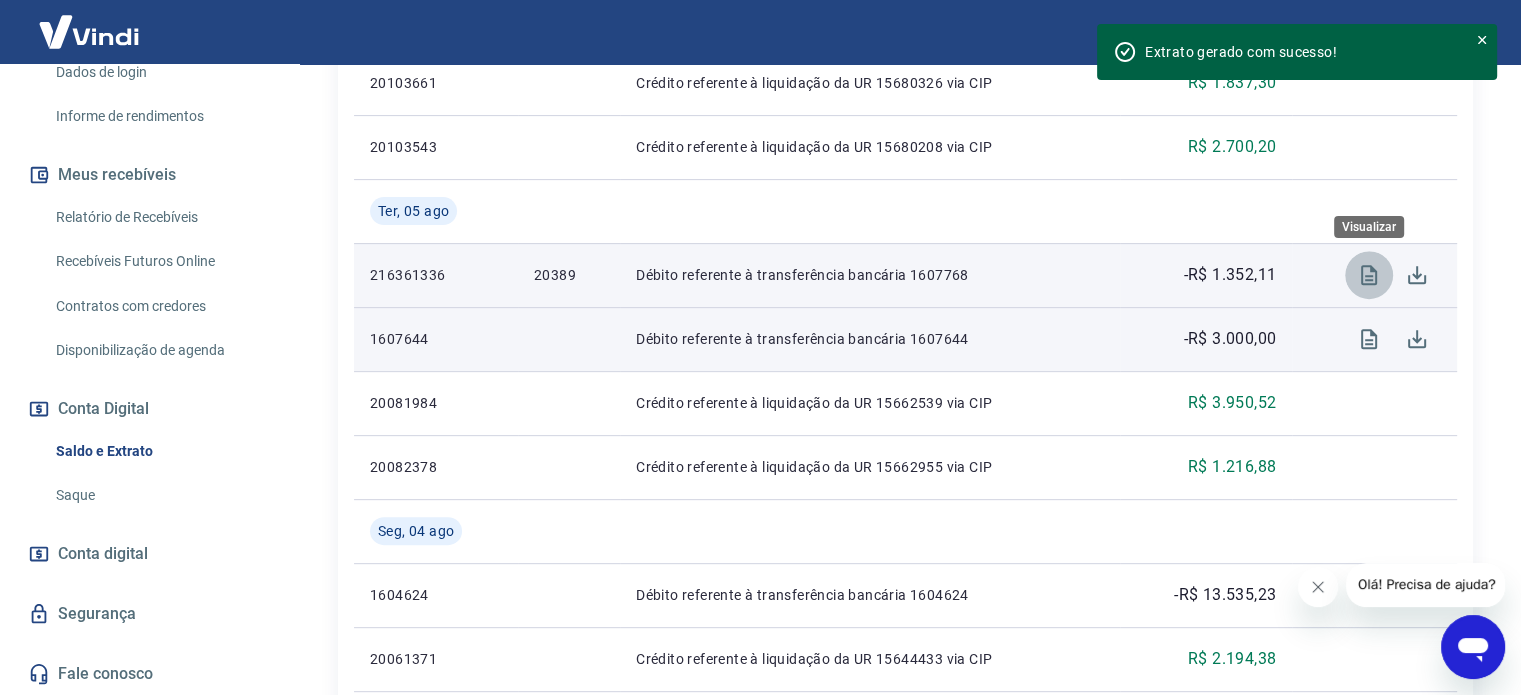 click 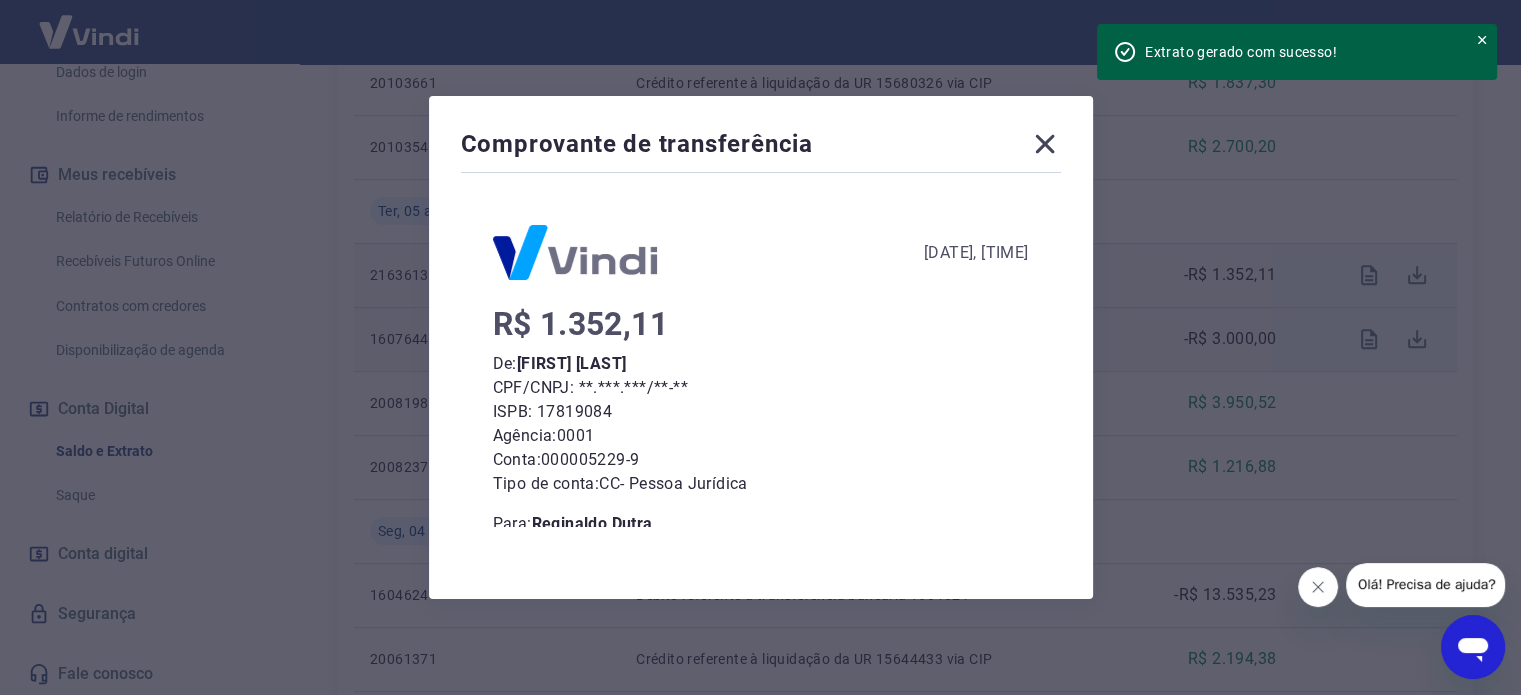 scroll, scrollTop: 100, scrollLeft: 0, axis: vertical 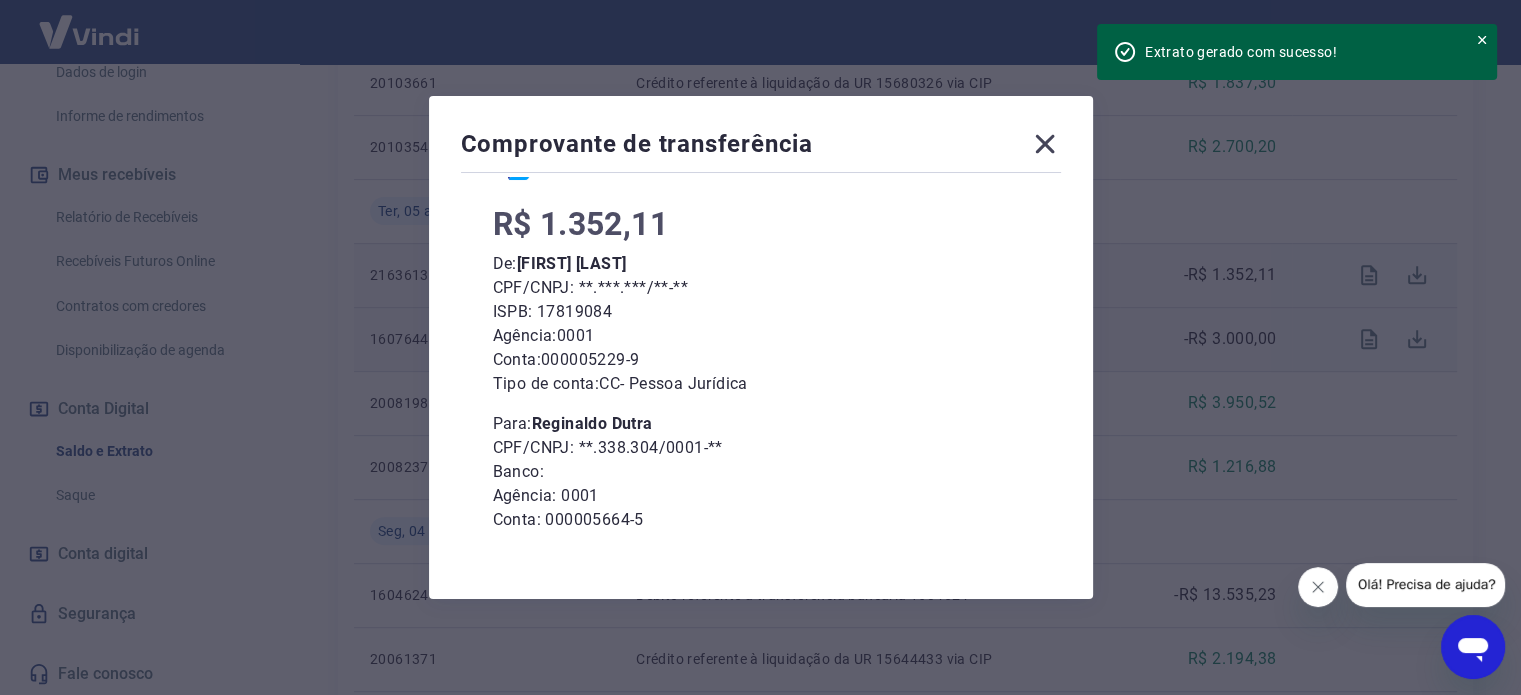 click on "Conta:  000005229-9" at bounding box center (761, 360) 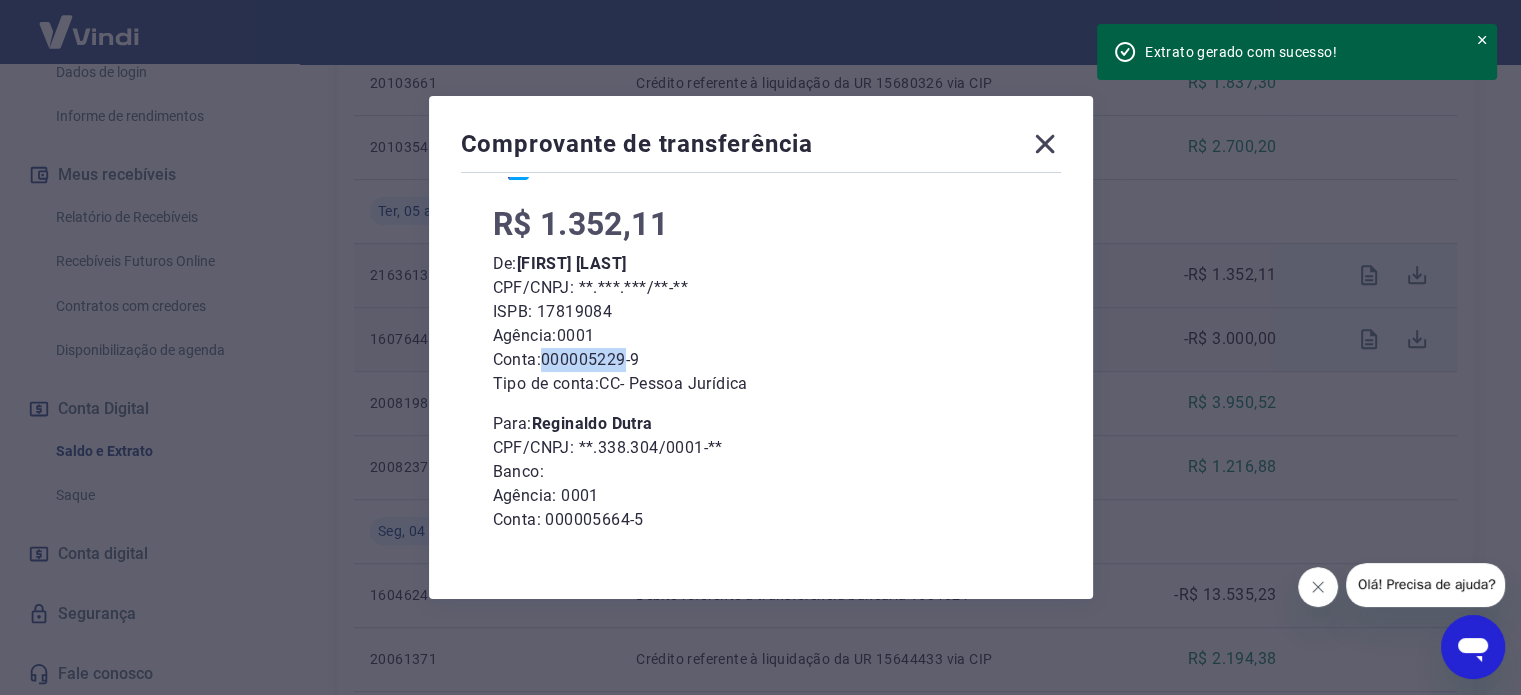 click on "Conta:  000005229-9" at bounding box center (761, 360) 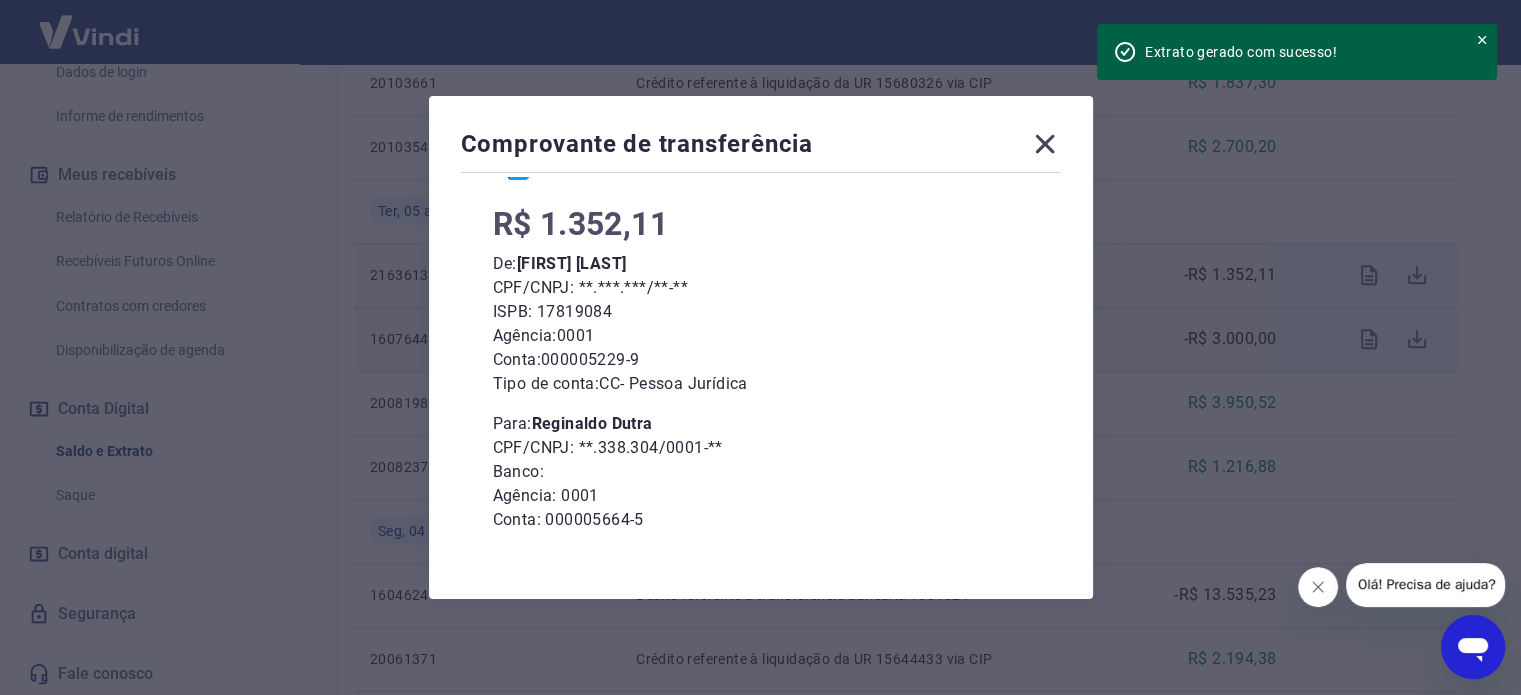 click on "CPF/CNPJ:   **.***.***/**-**" at bounding box center [761, 288] 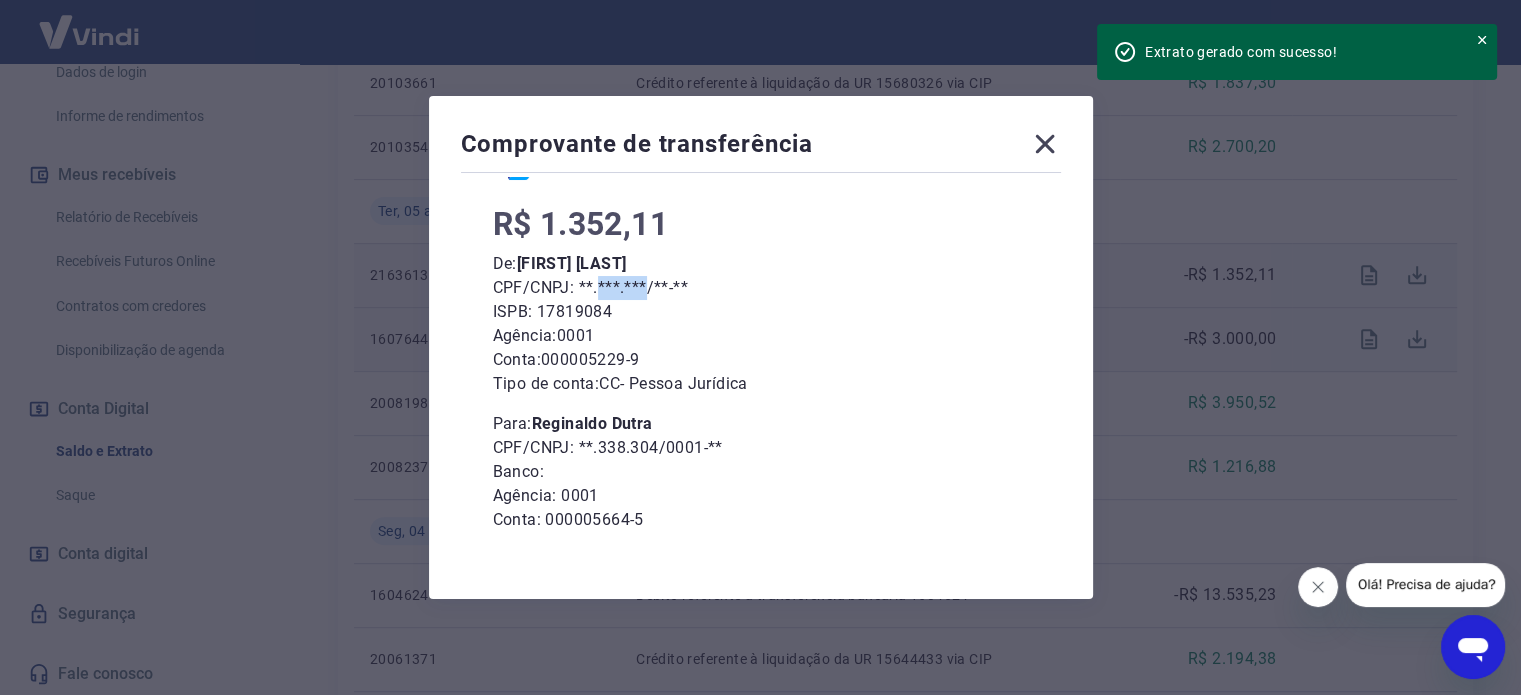 click on "CPF/CNPJ:   **.***.***/**-**" at bounding box center (761, 288) 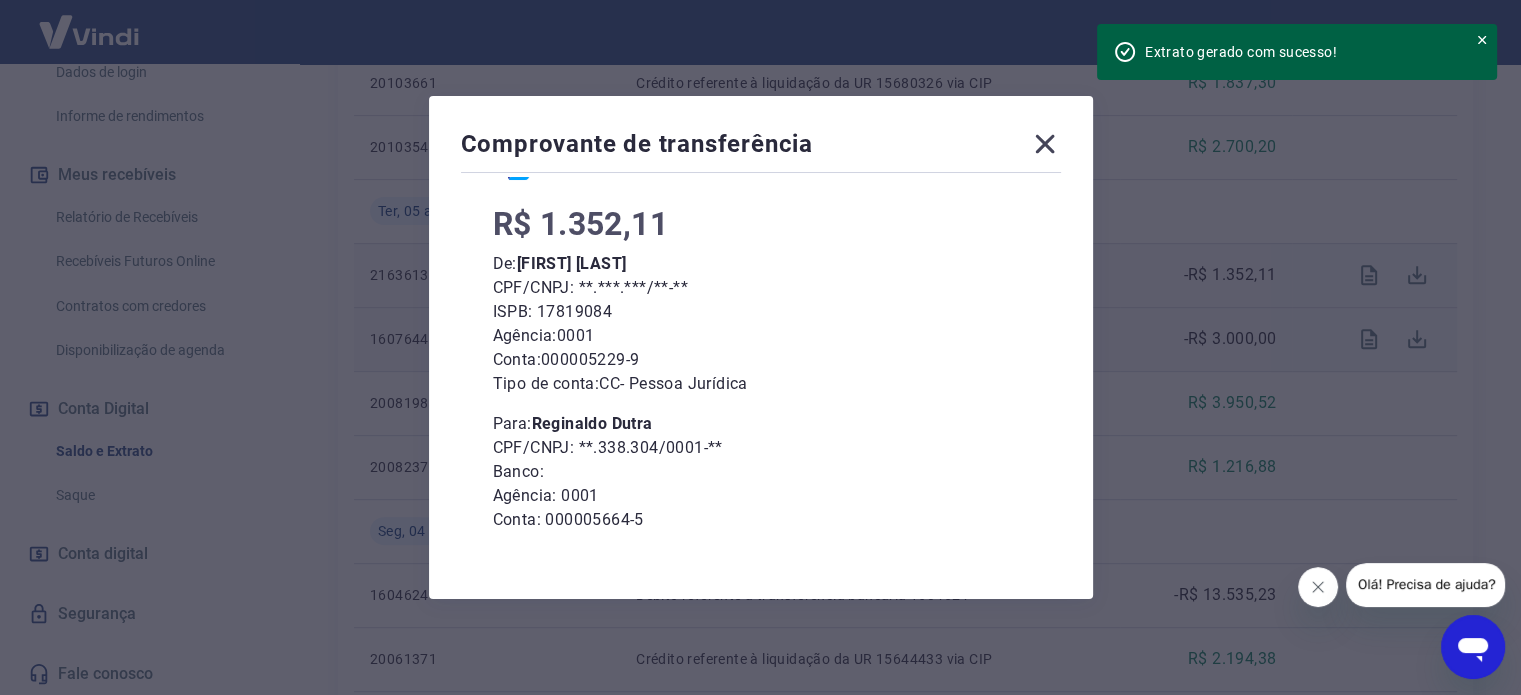 click on "ISPB: 17819084" at bounding box center [761, 312] 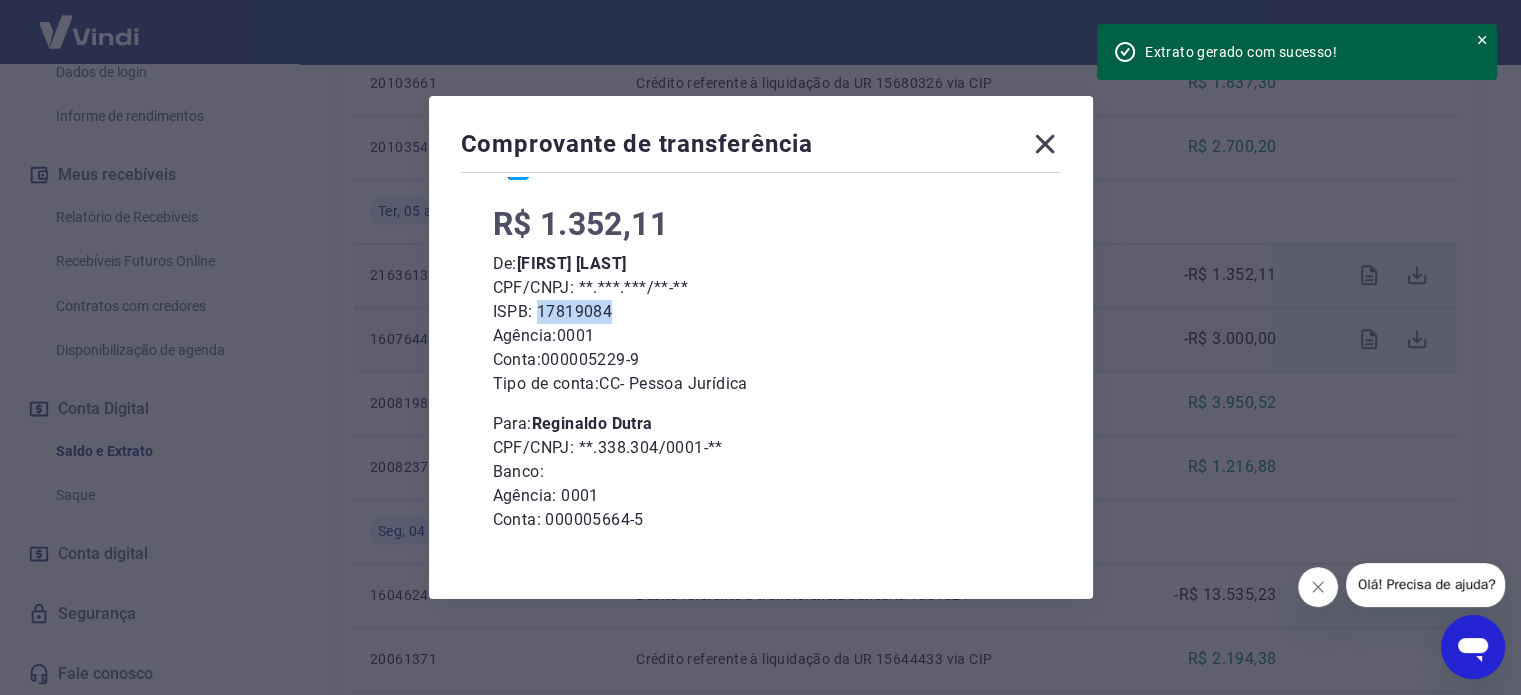 click on "ISPB: 17819084" at bounding box center [761, 312] 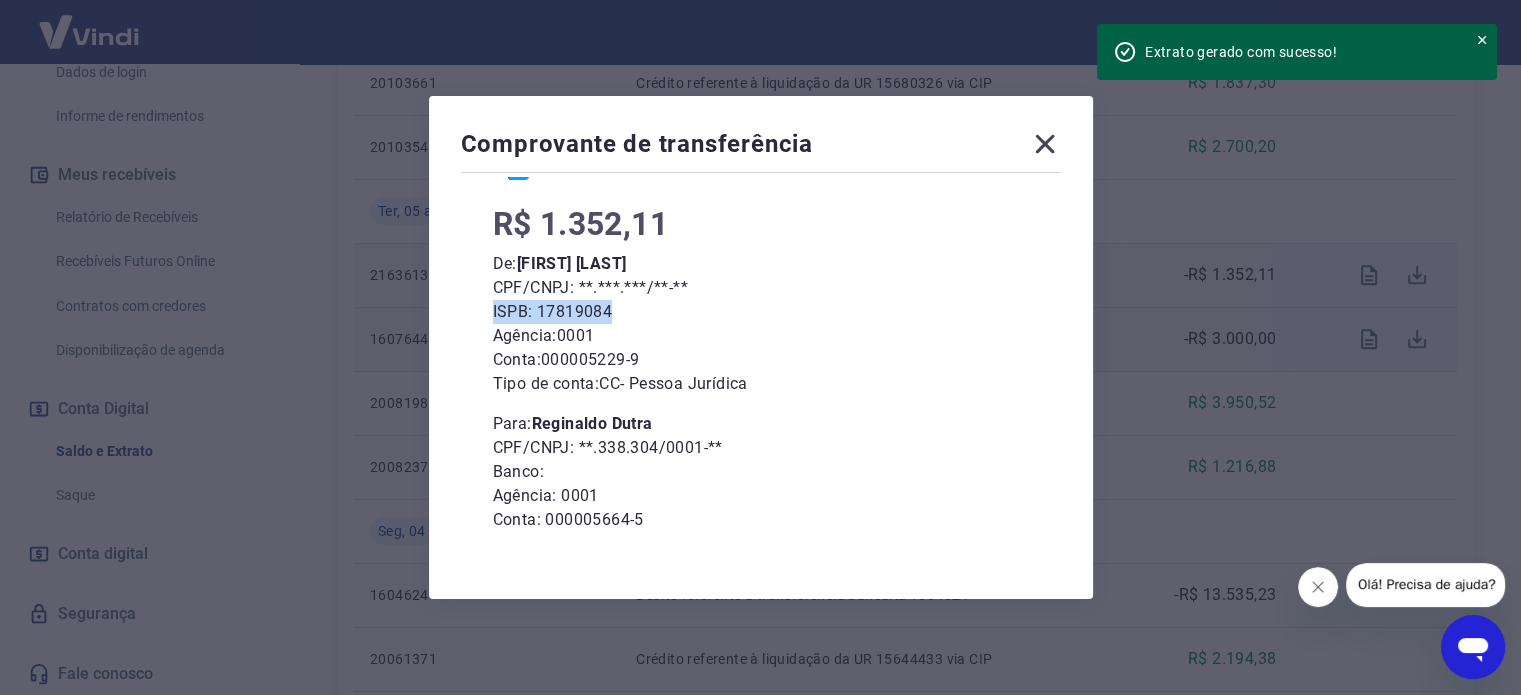 drag, startPoint x: 623, startPoint y: 311, endPoint x: 492, endPoint y: 309, distance: 131.01526 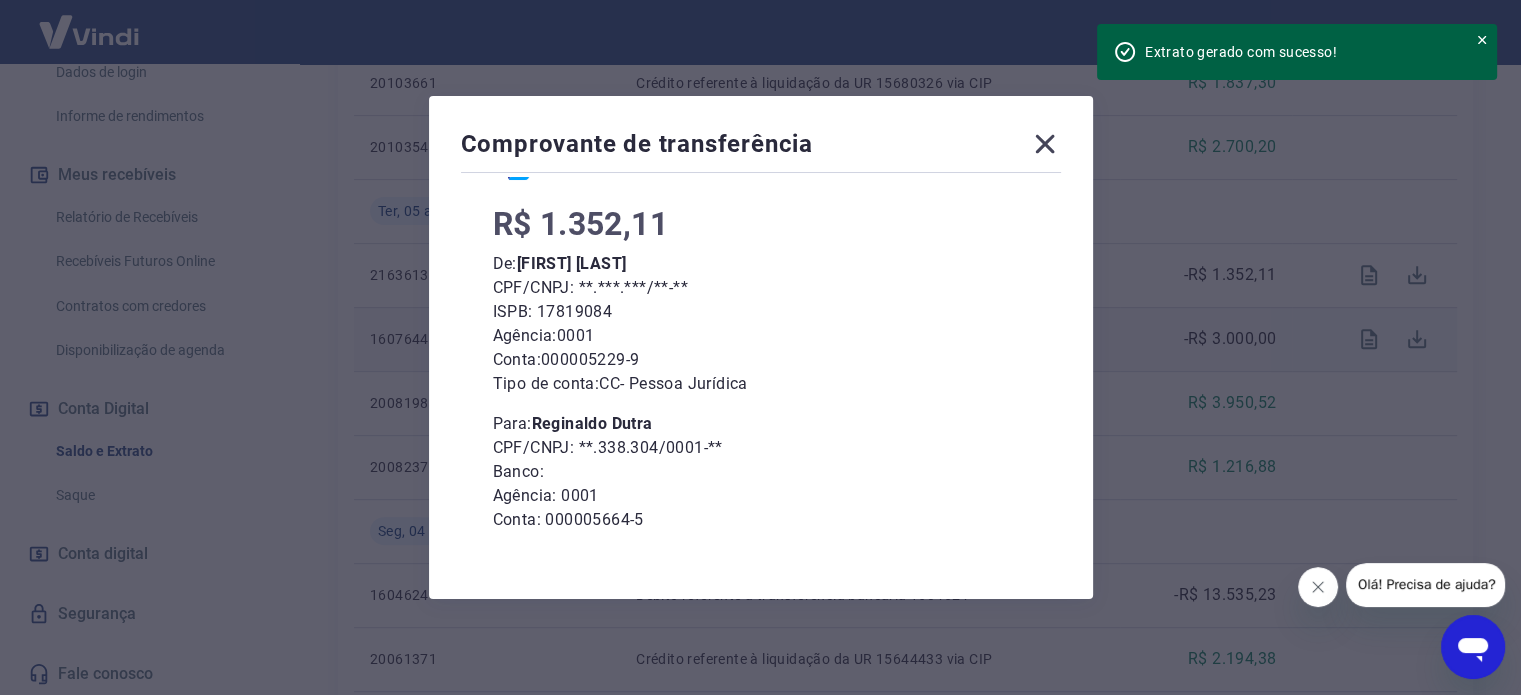 click 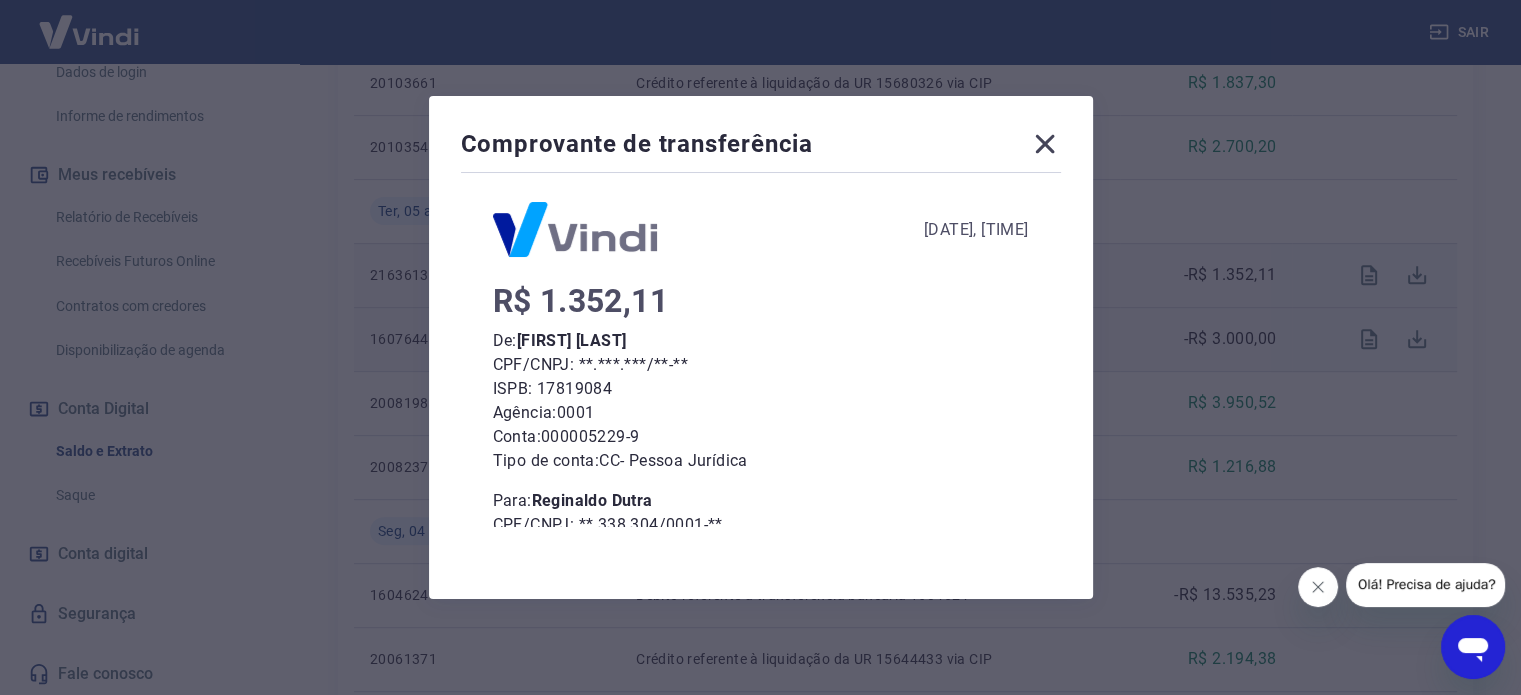 scroll, scrollTop: 0, scrollLeft: 0, axis: both 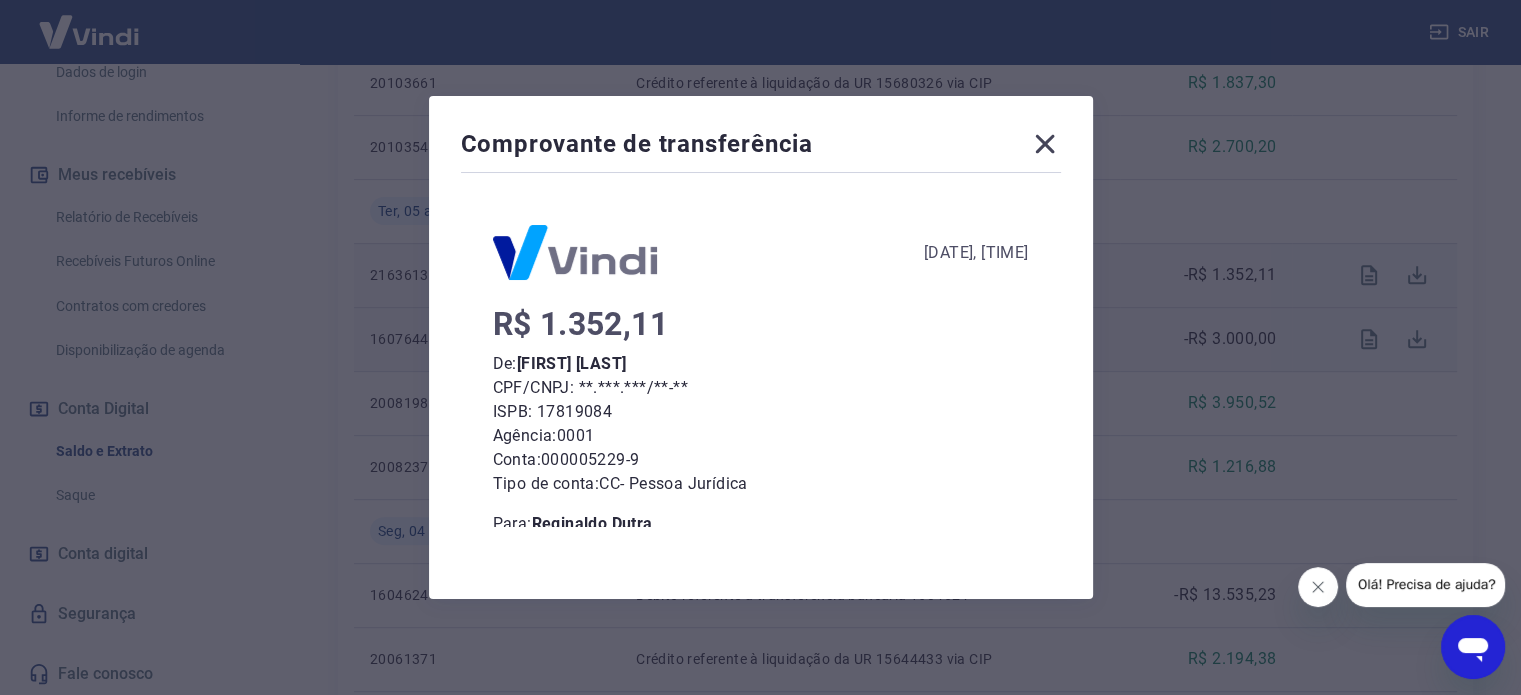 click 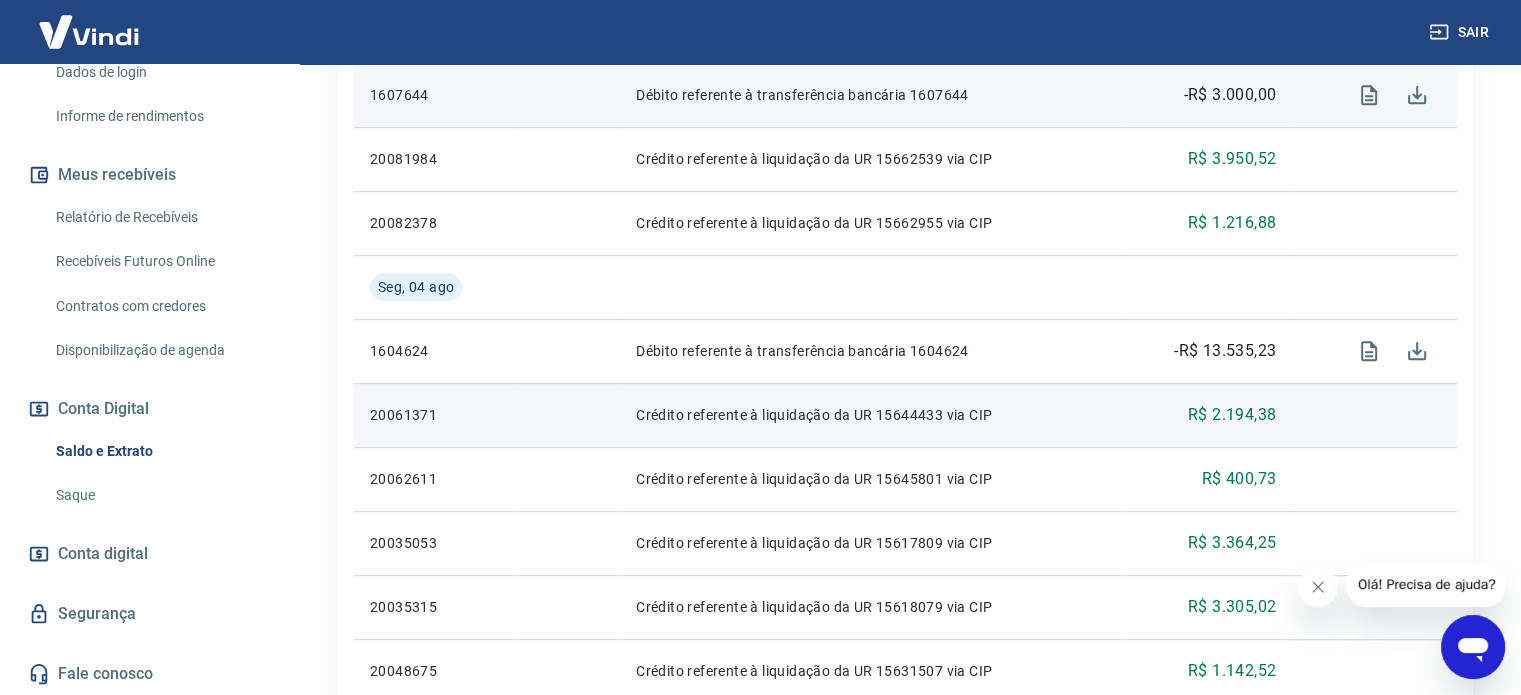 scroll, scrollTop: 1000, scrollLeft: 0, axis: vertical 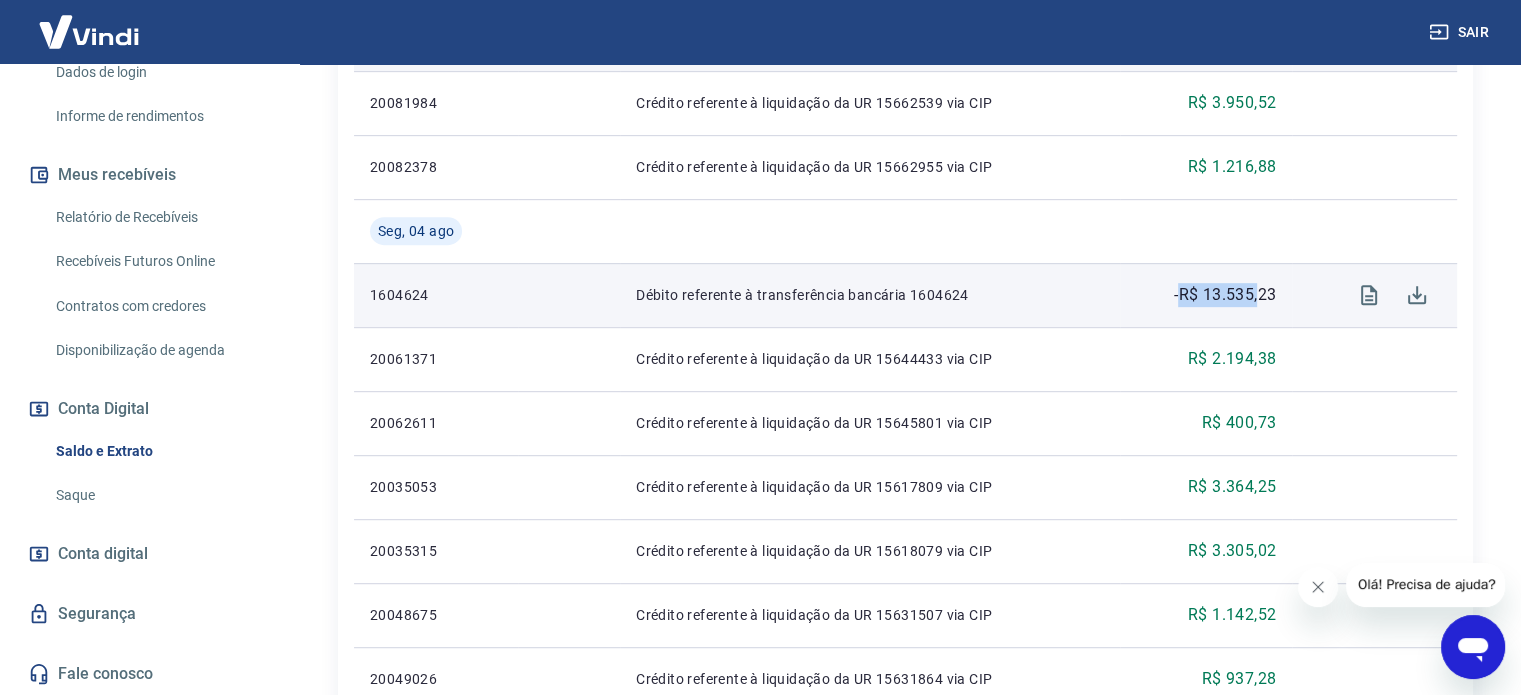 drag, startPoint x: 1183, startPoint y: 297, endPoint x: 1259, endPoint y: 297, distance: 76 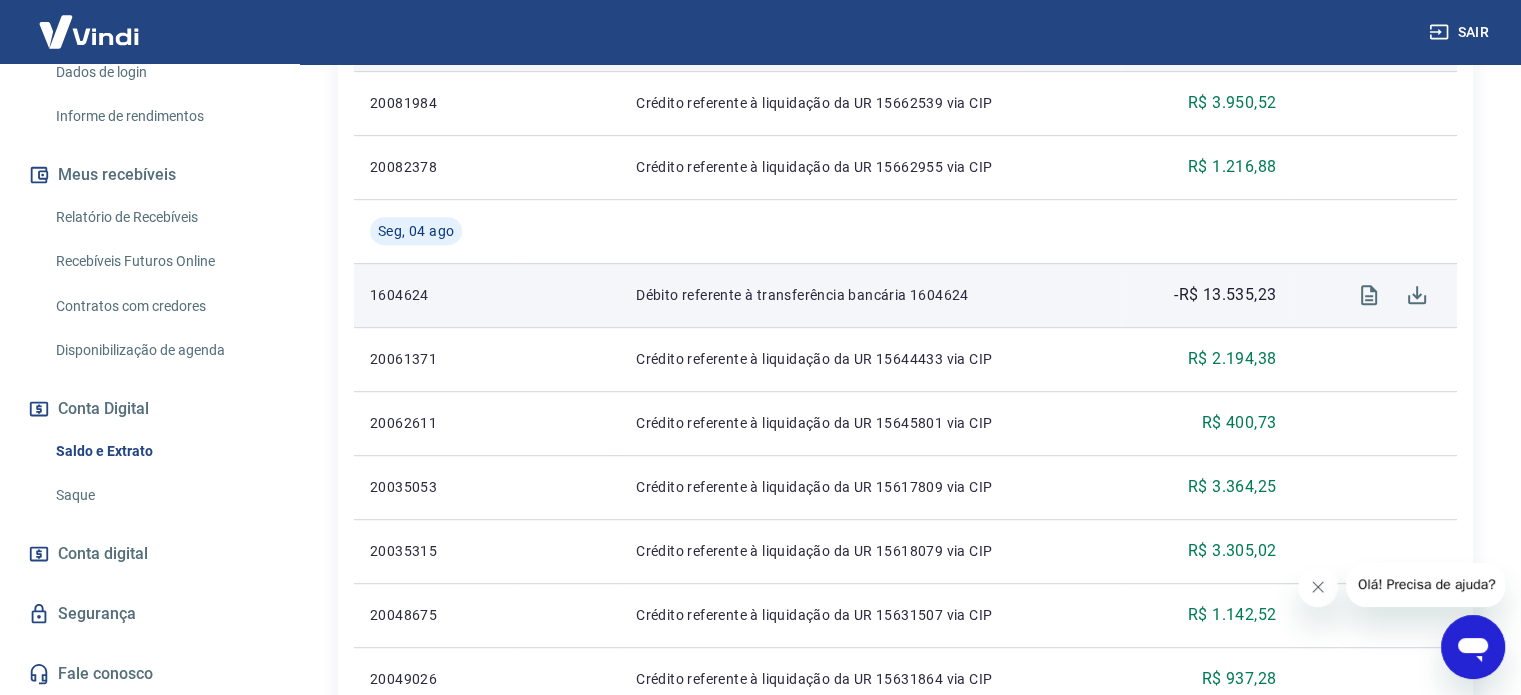 click on "-R$ 13.535,23" at bounding box center (1206, 295) 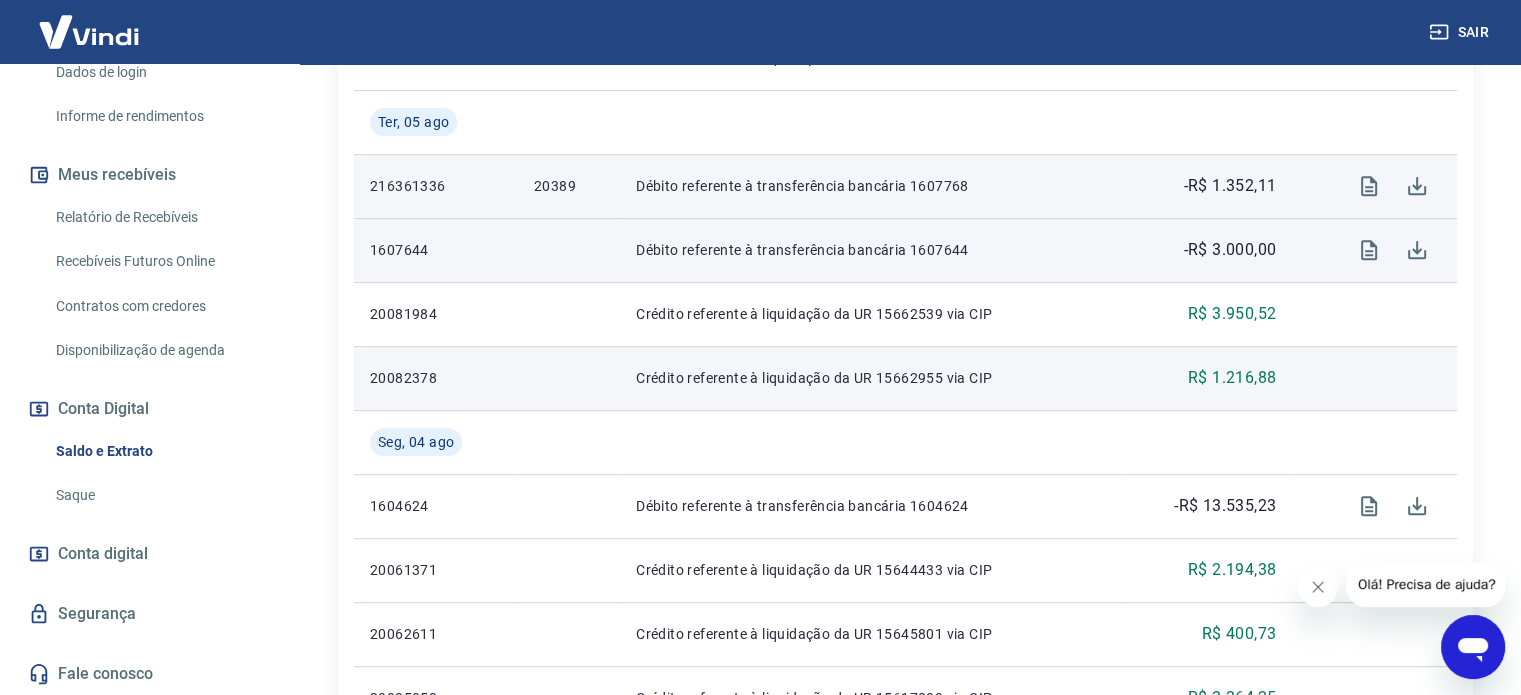 scroll, scrollTop: 800, scrollLeft: 0, axis: vertical 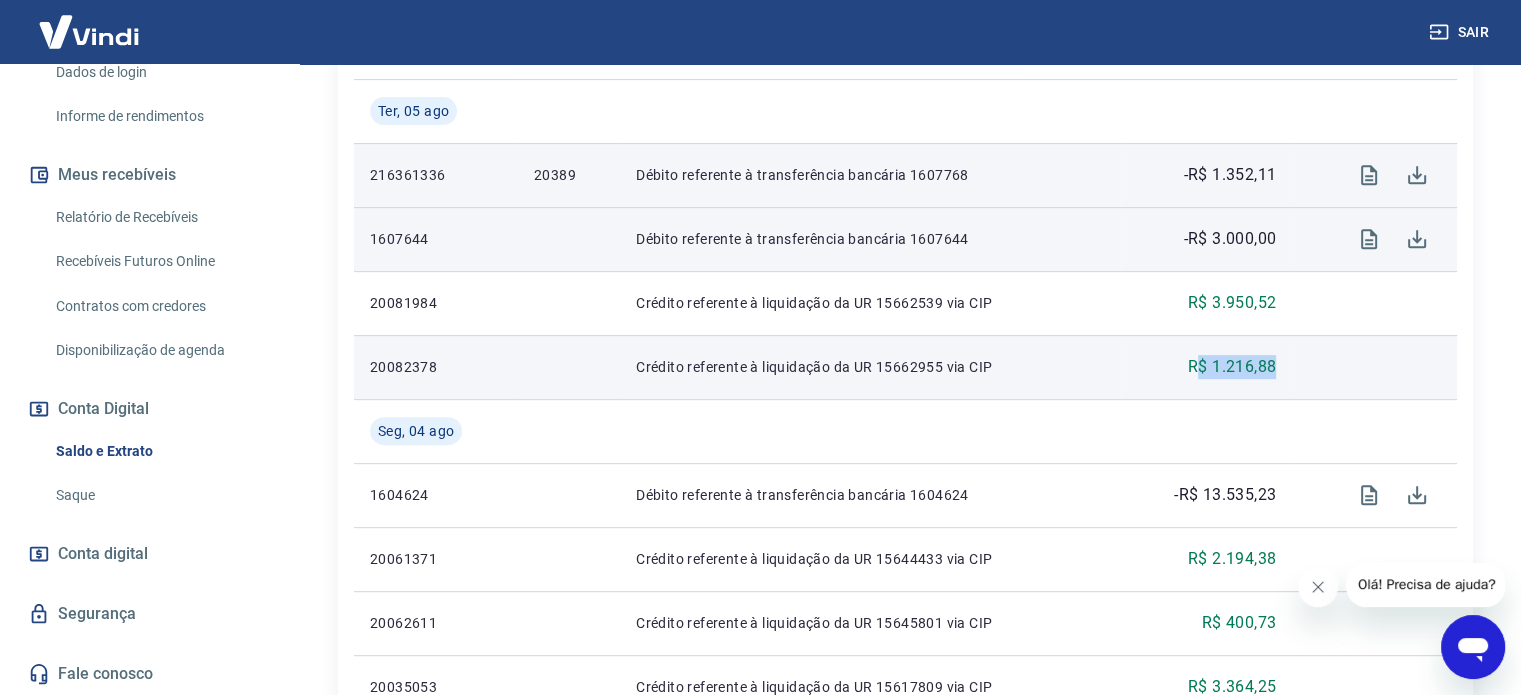 drag, startPoint x: 1201, startPoint y: 365, endPoint x: 1306, endPoint y: 359, distance: 105.17129 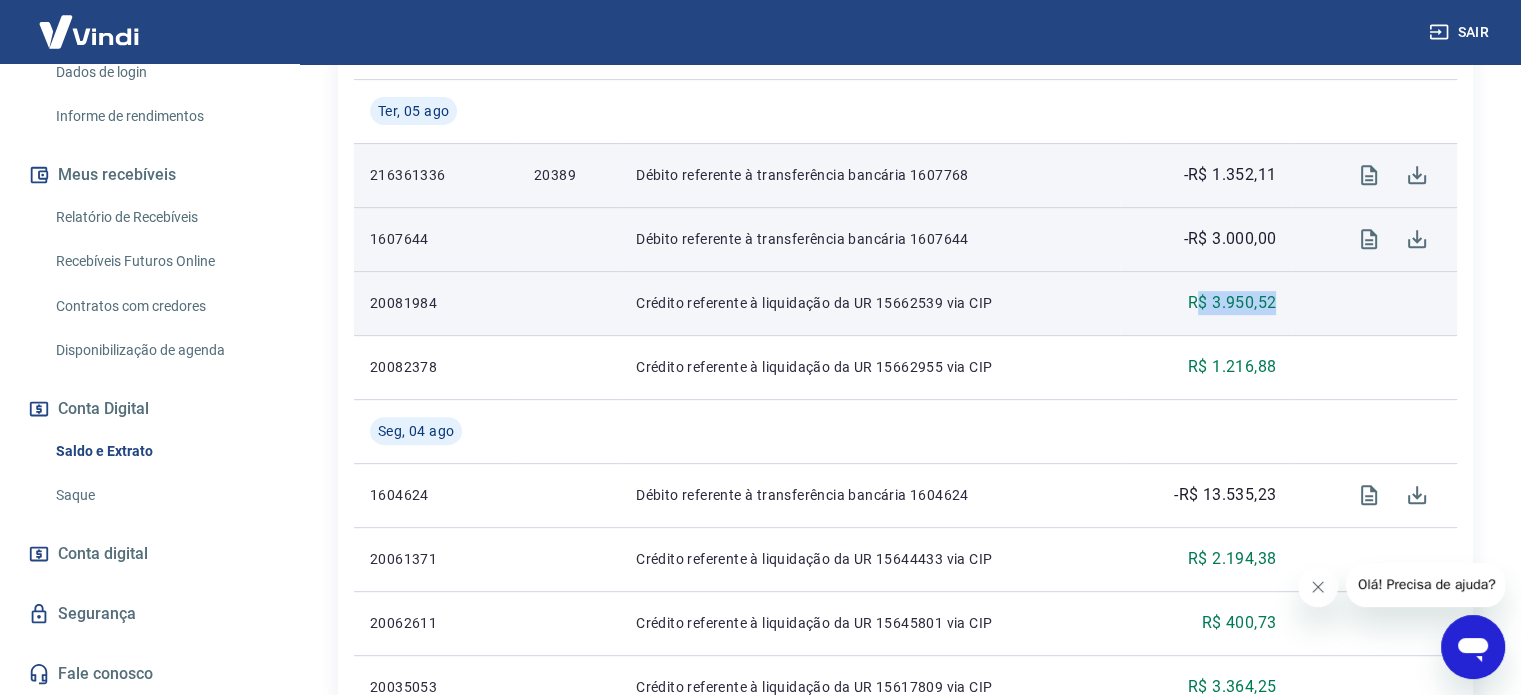drag, startPoint x: 1197, startPoint y: 304, endPoint x: 1309, endPoint y: 303, distance: 112.00446 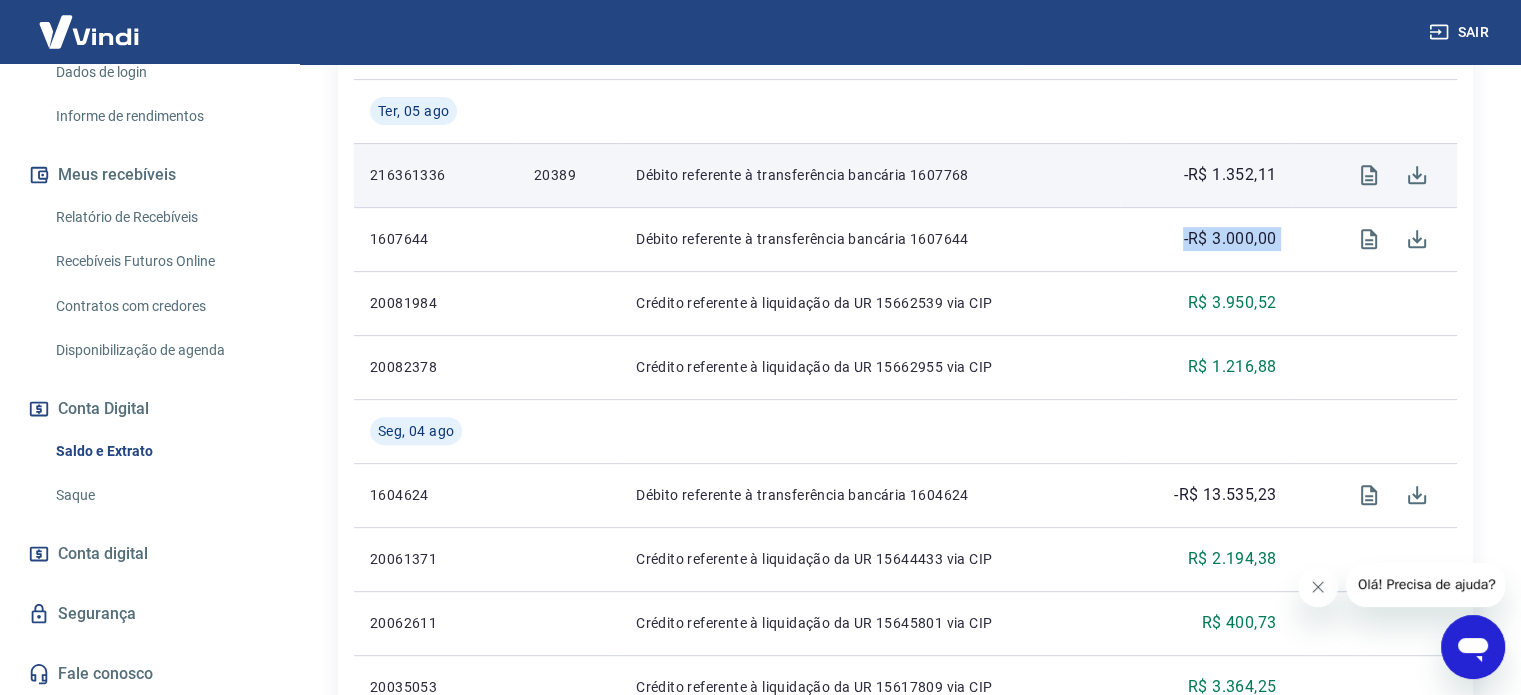 drag, startPoint x: 1168, startPoint y: 228, endPoint x: 1303, endPoint y: 237, distance: 135.29967 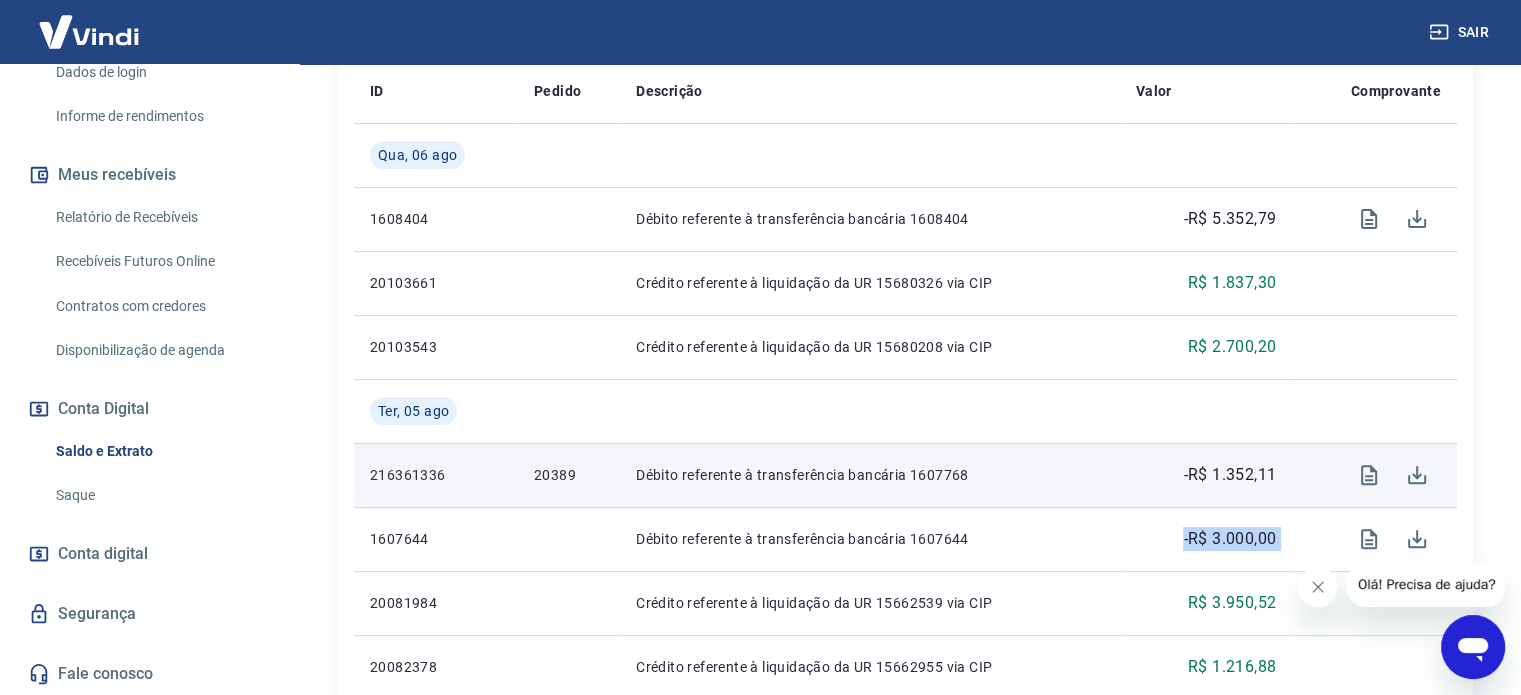 scroll, scrollTop: 700, scrollLeft: 0, axis: vertical 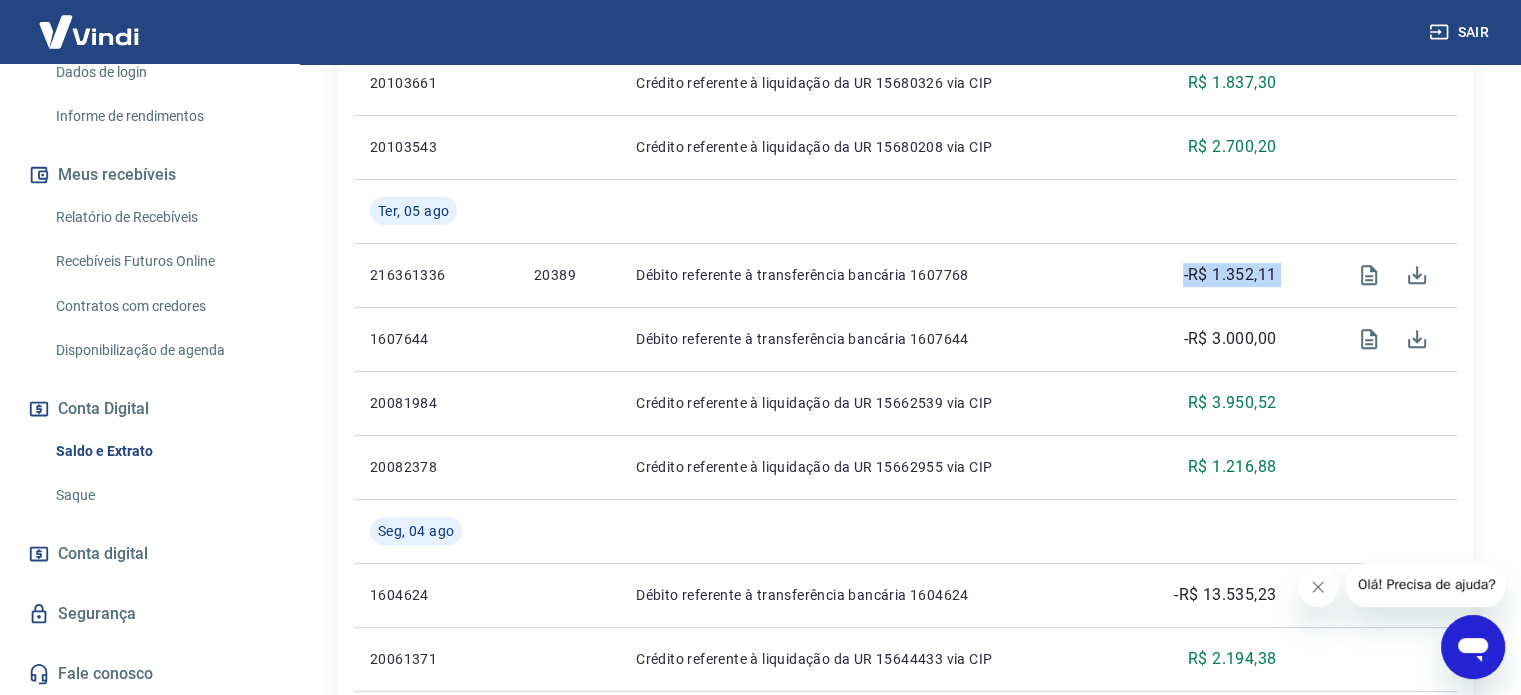 drag, startPoint x: 1183, startPoint y: 268, endPoint x: 1300, endPoint y: 271, distance: 117.03845 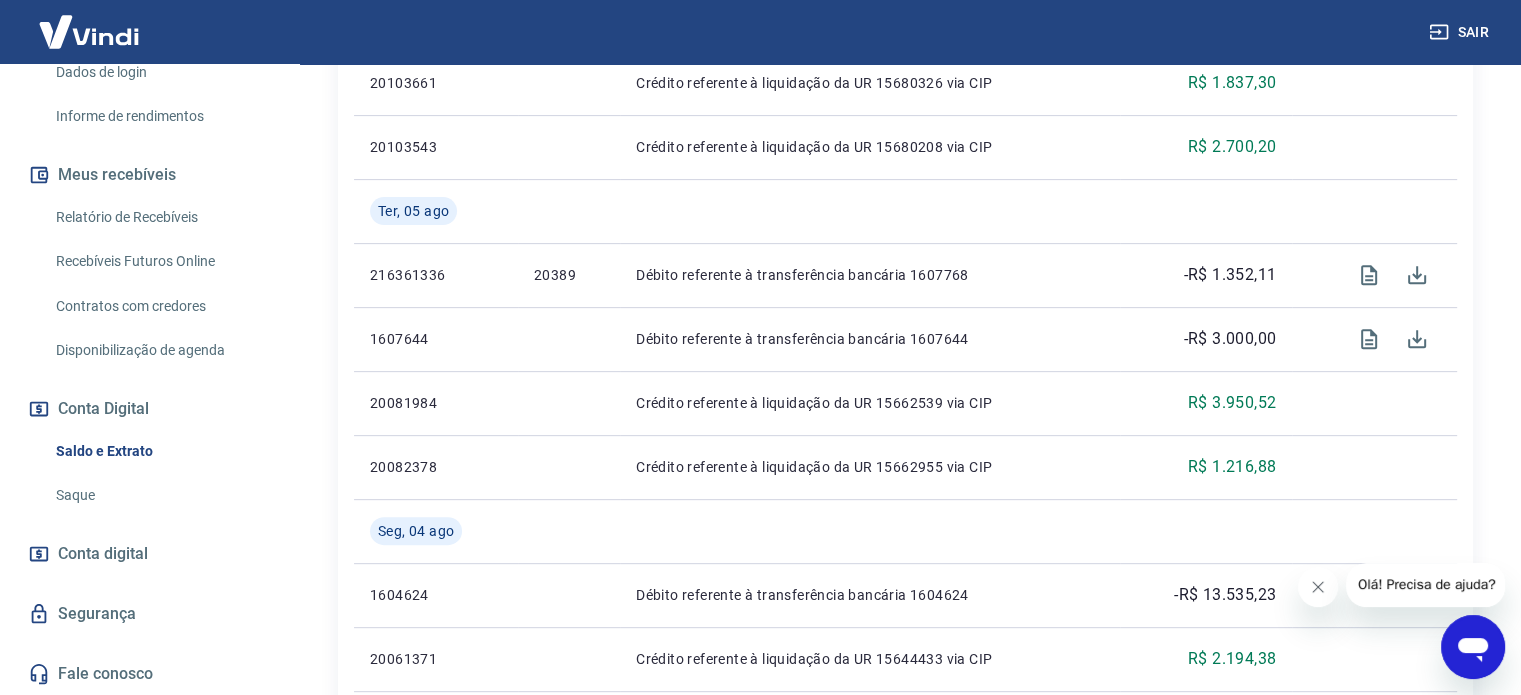 click on "20389" at bounding box center [569, 275] 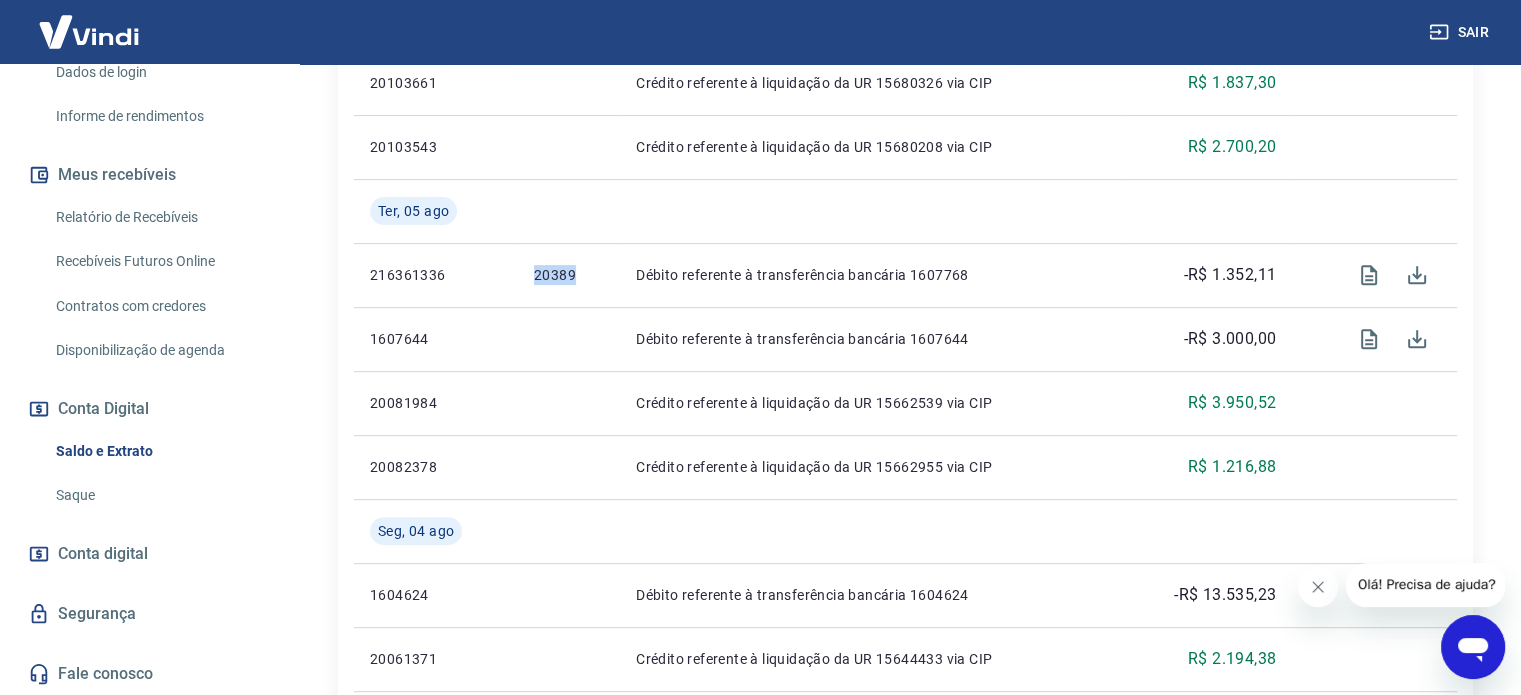 click on "20389" at bounding box center (569, 275) 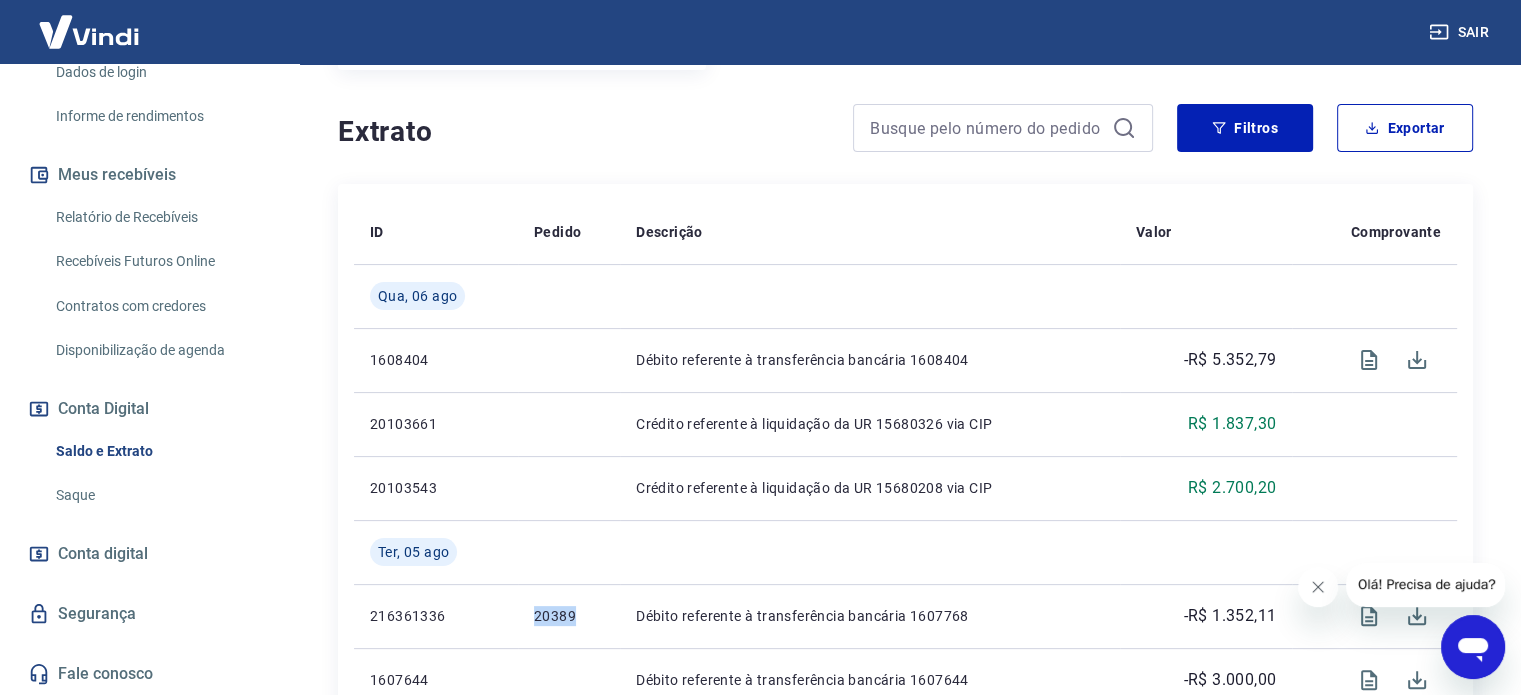 scroll, scrollTop: 300, scrollLeft: 0, axis: vertical 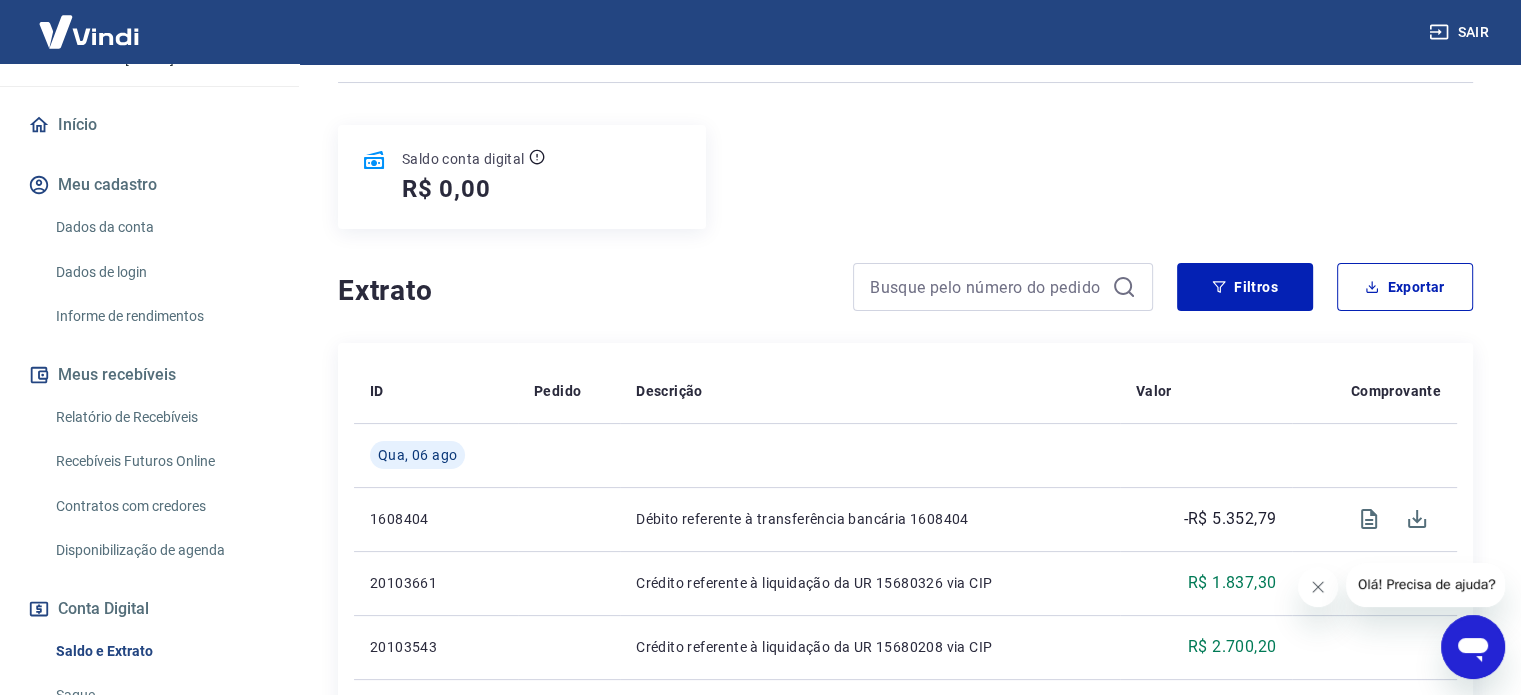 click at bounding box center (1318, 587) 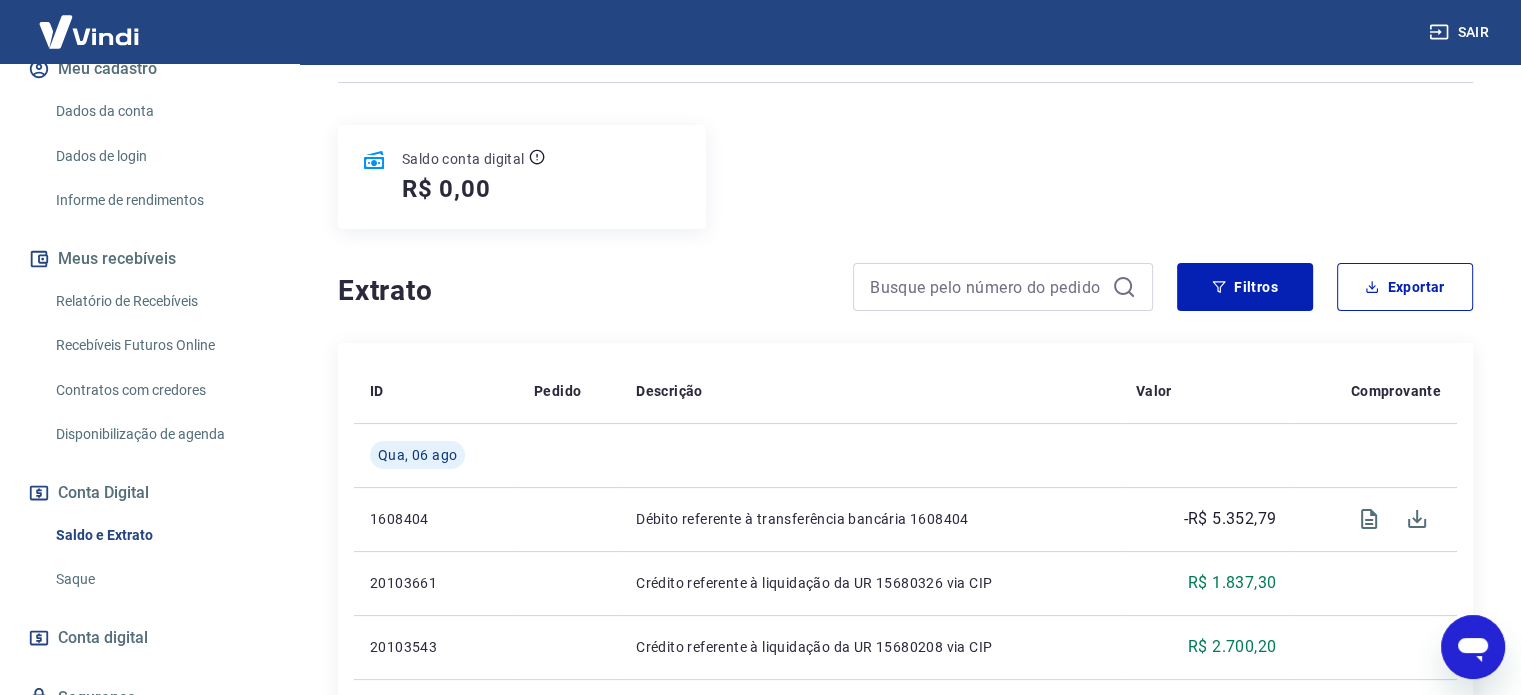 scroll, scrollTop: 348, scrollLeft: 0, axis: vertical 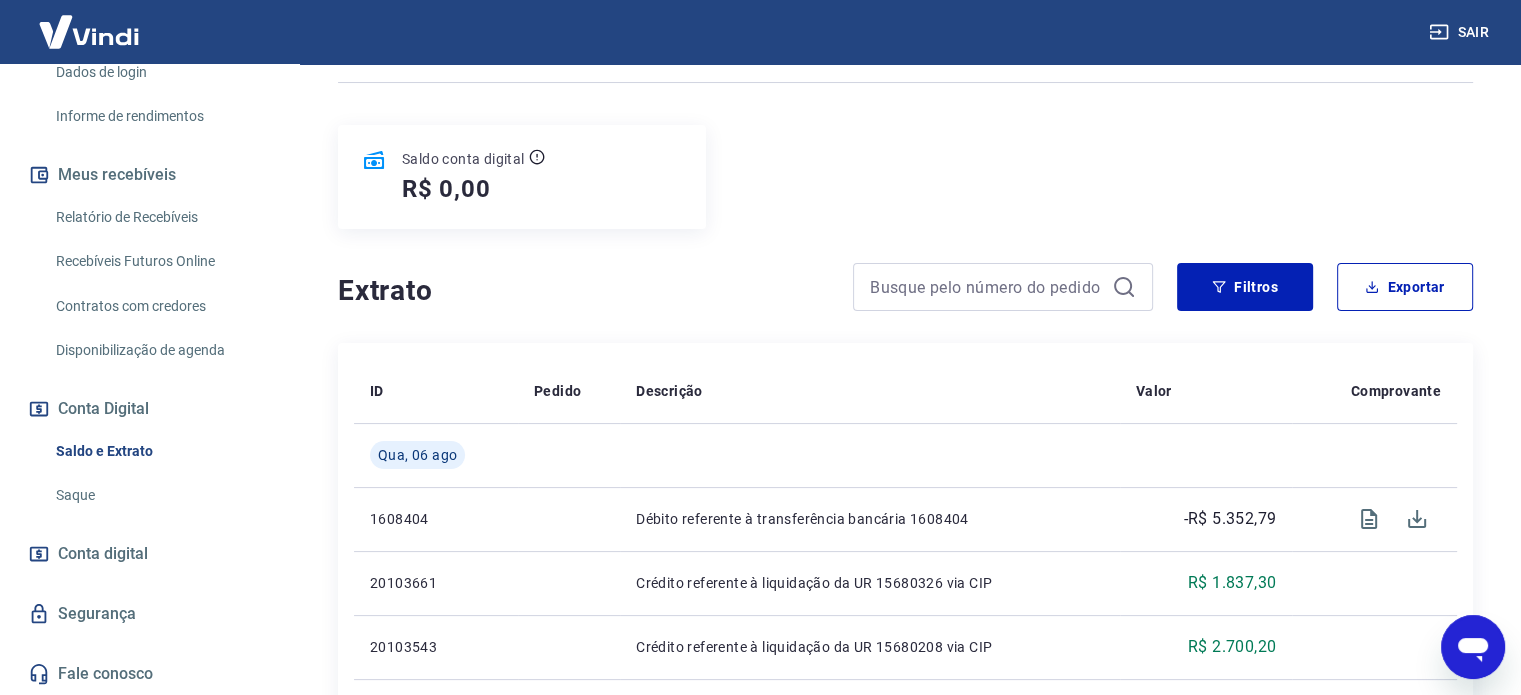 type 